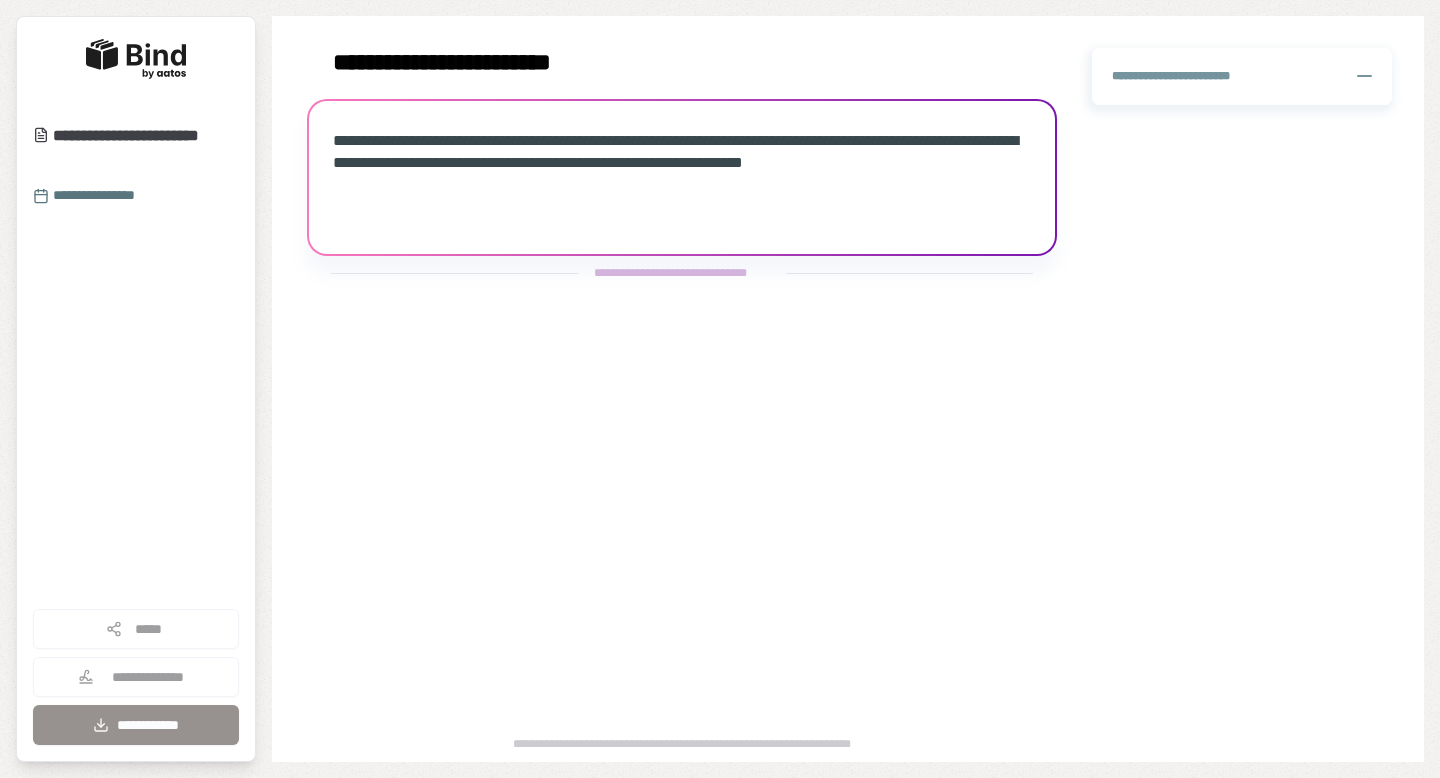 scroll, scrollTop: 0, scrollLeft: 0, axis: both 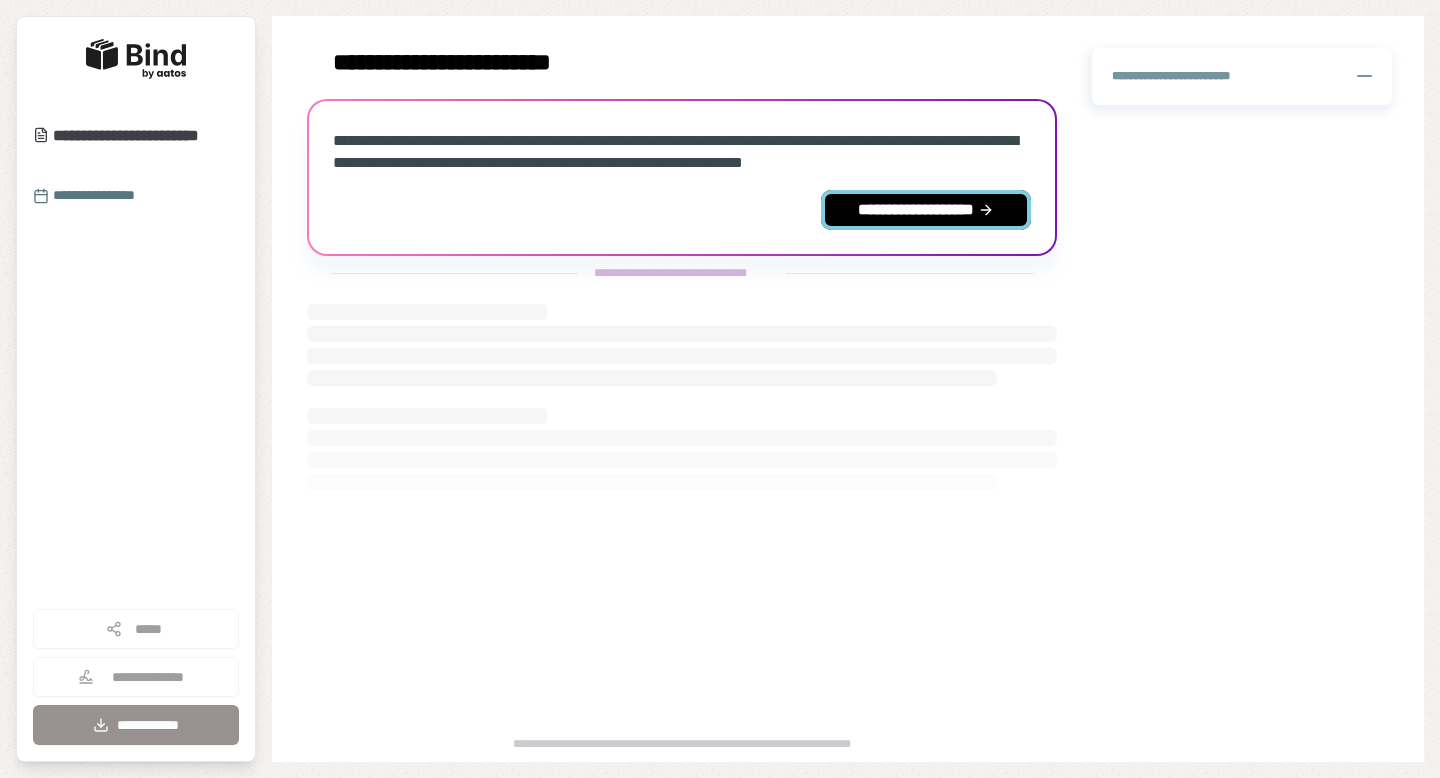 click on "**********" at bounding box center [926, 210] 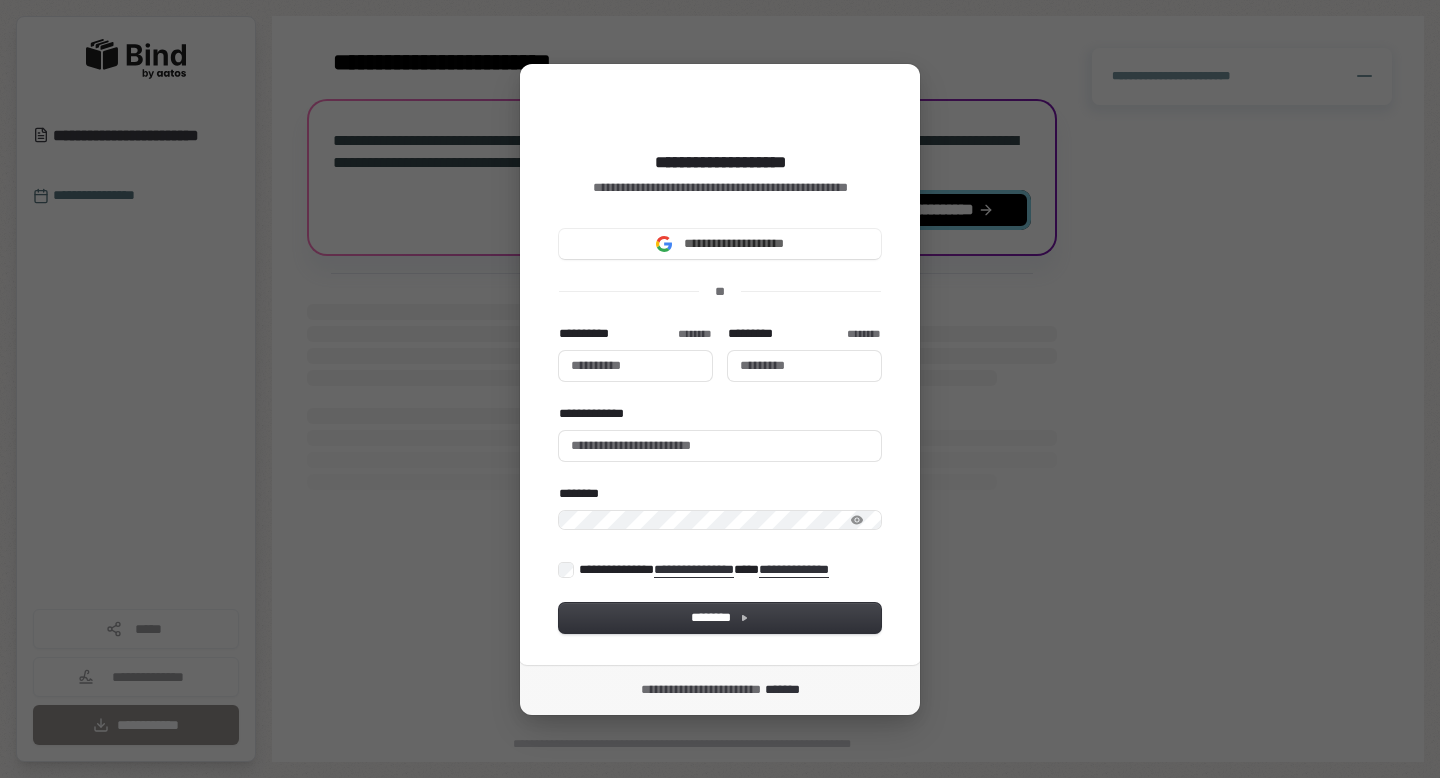 type 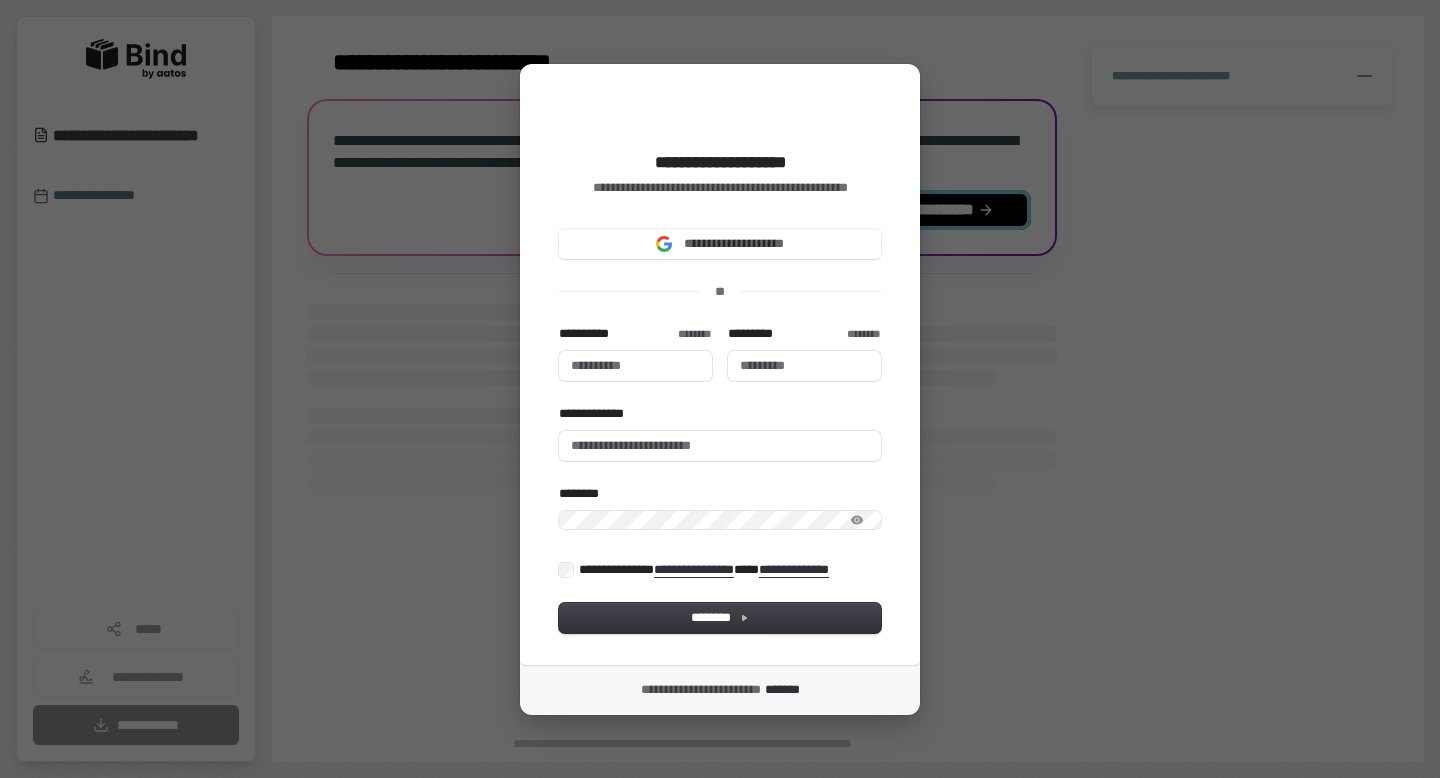 type 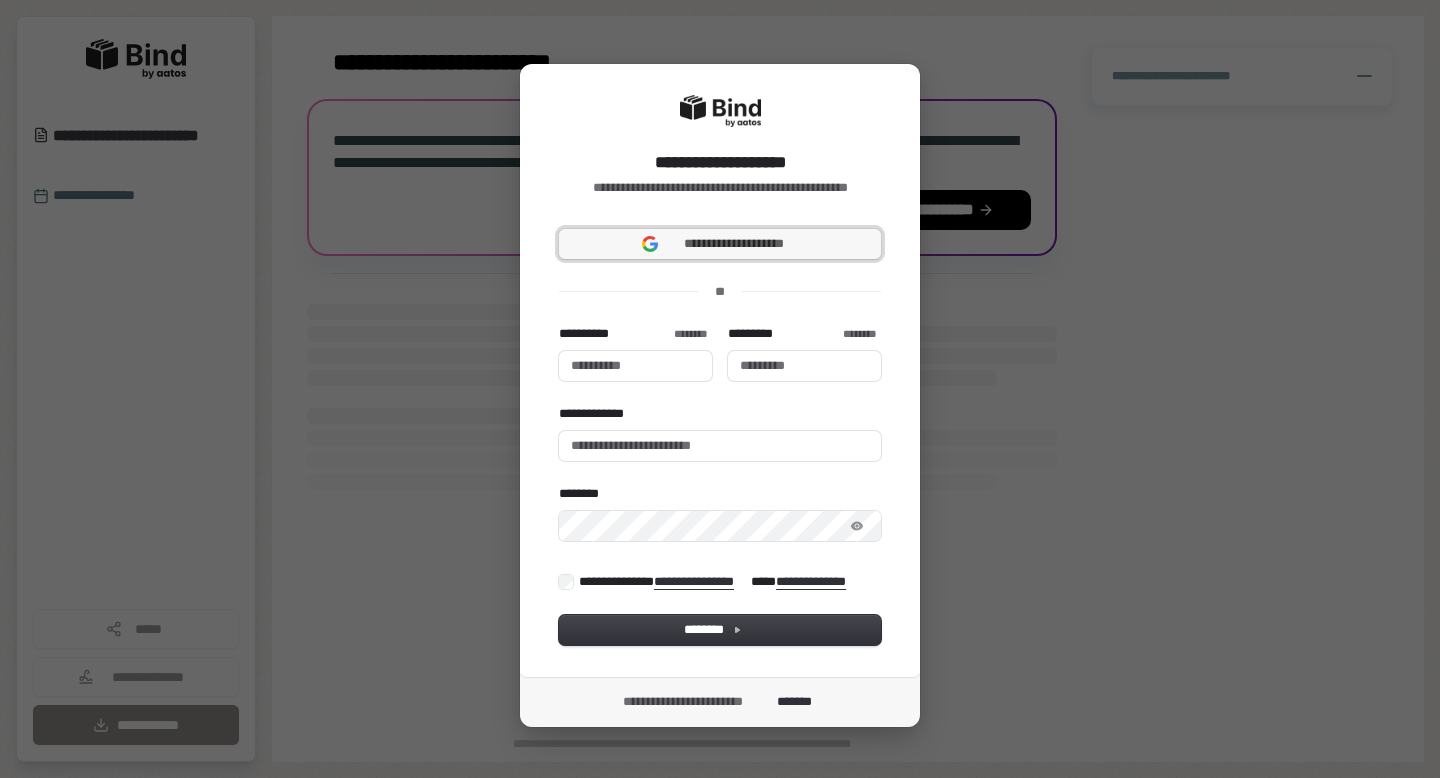 click on "**********" at bounding box center [720, 244] 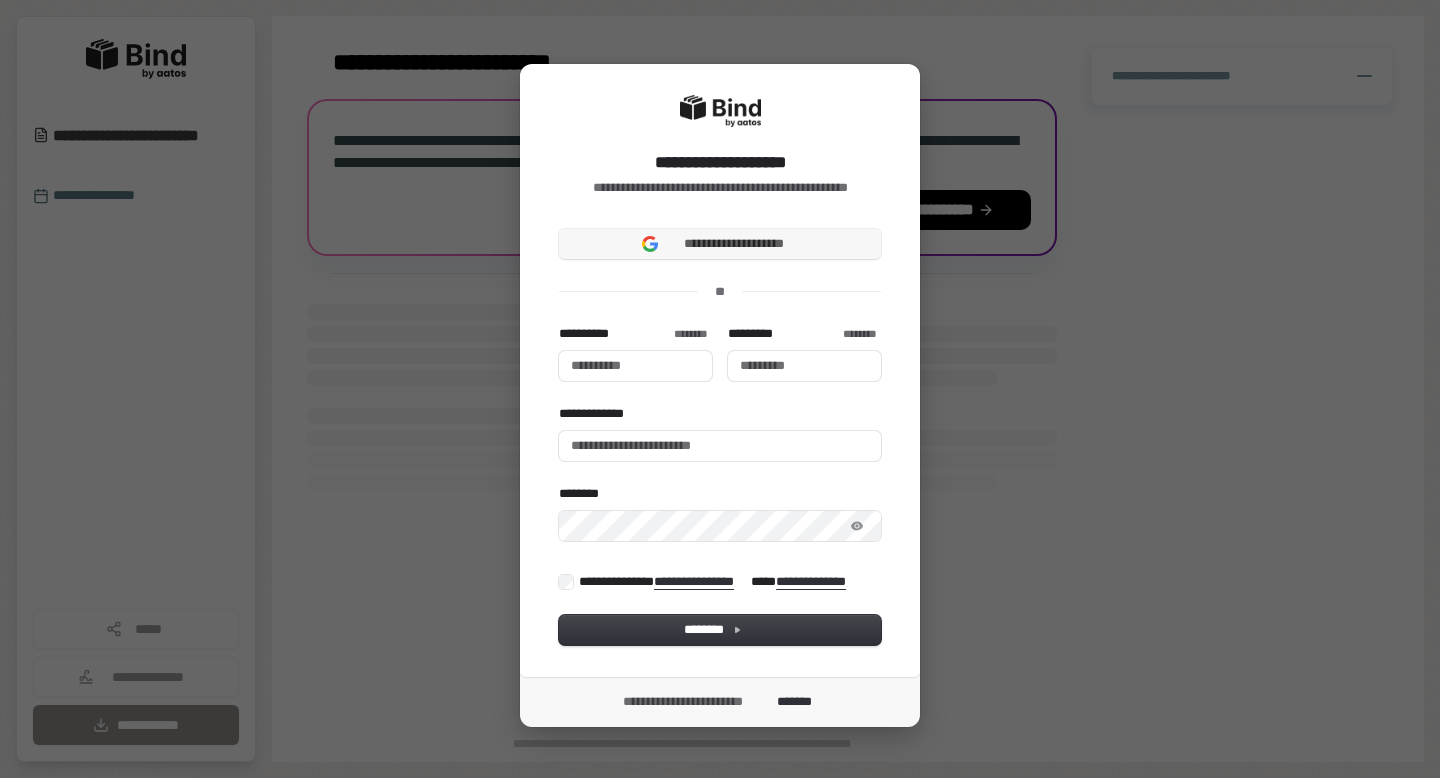 type 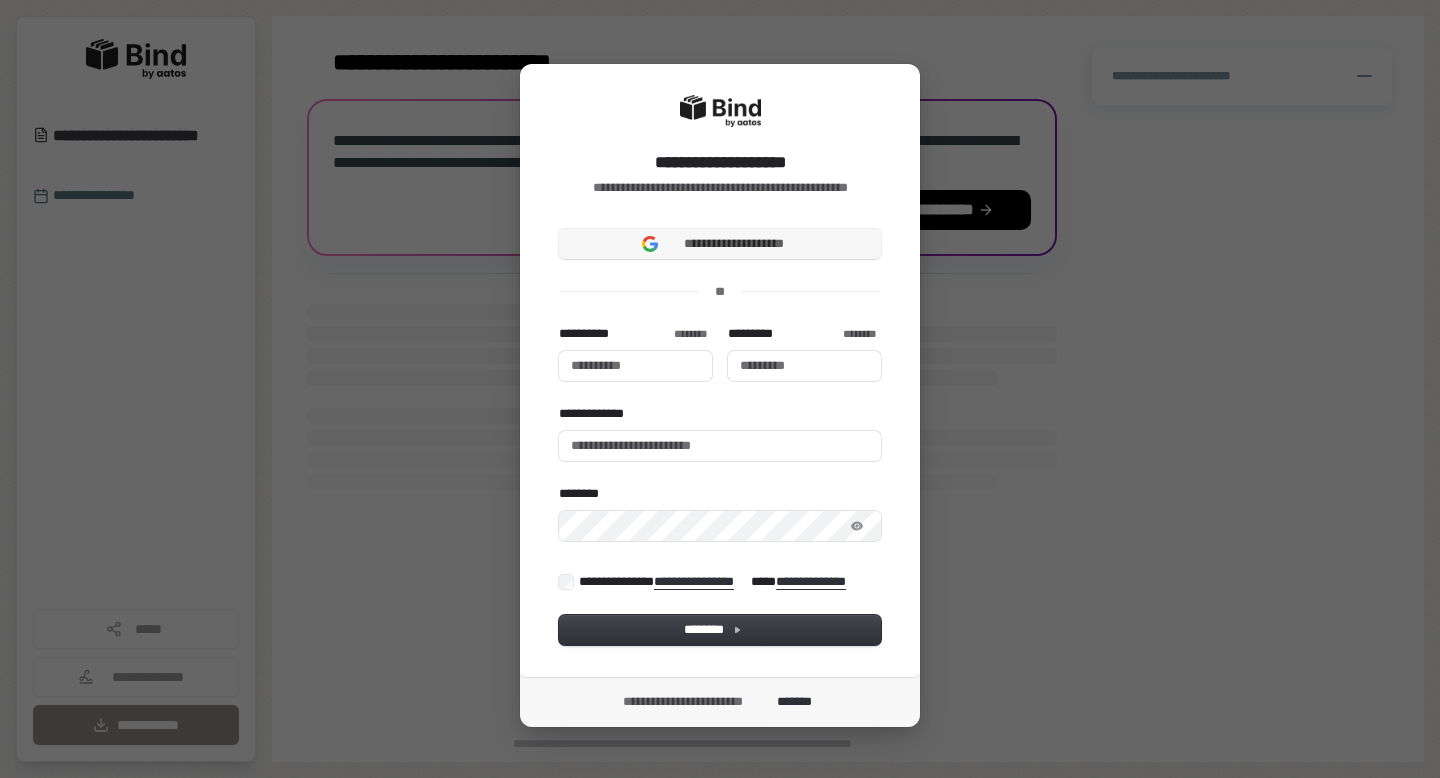 type 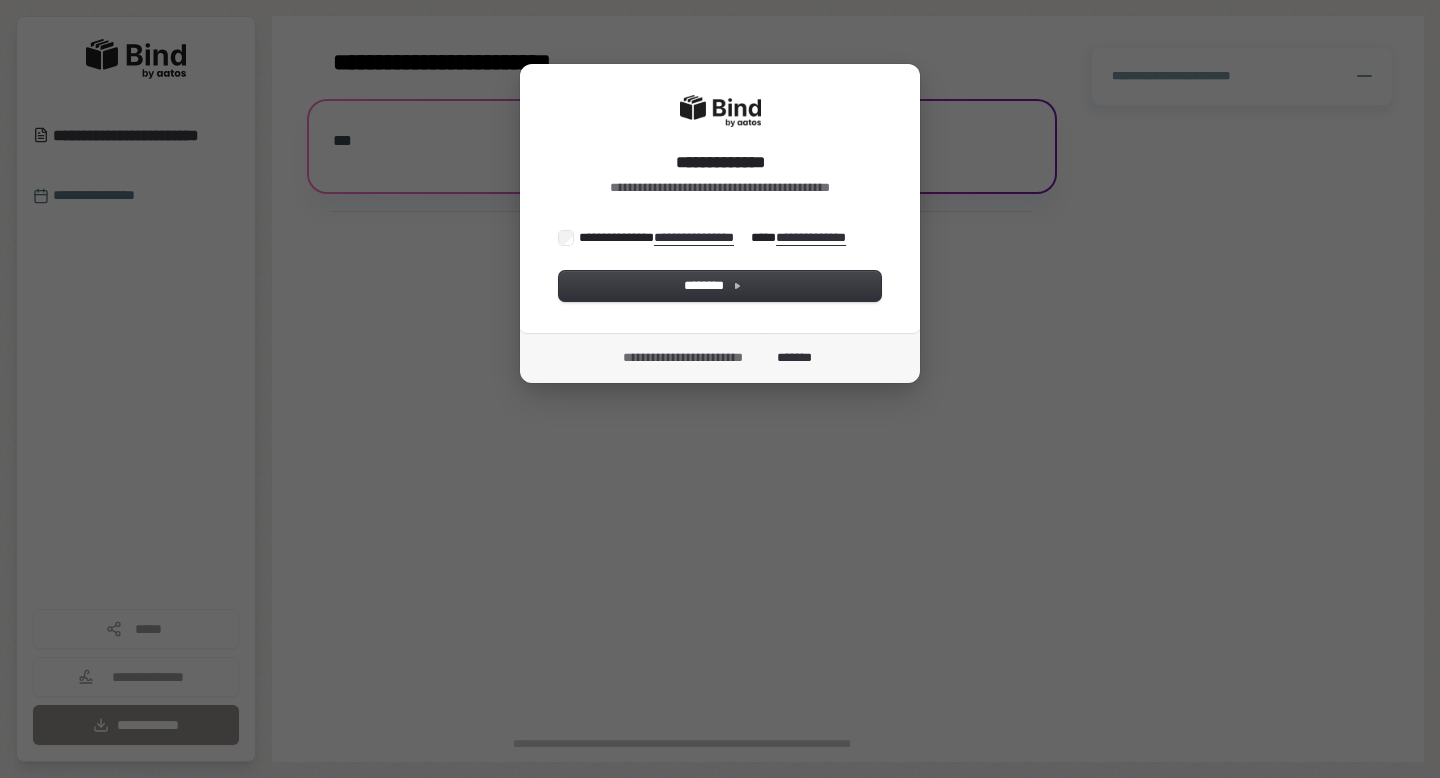 scroll, scrollTop: 0, scrollLeft: 0, axis: both 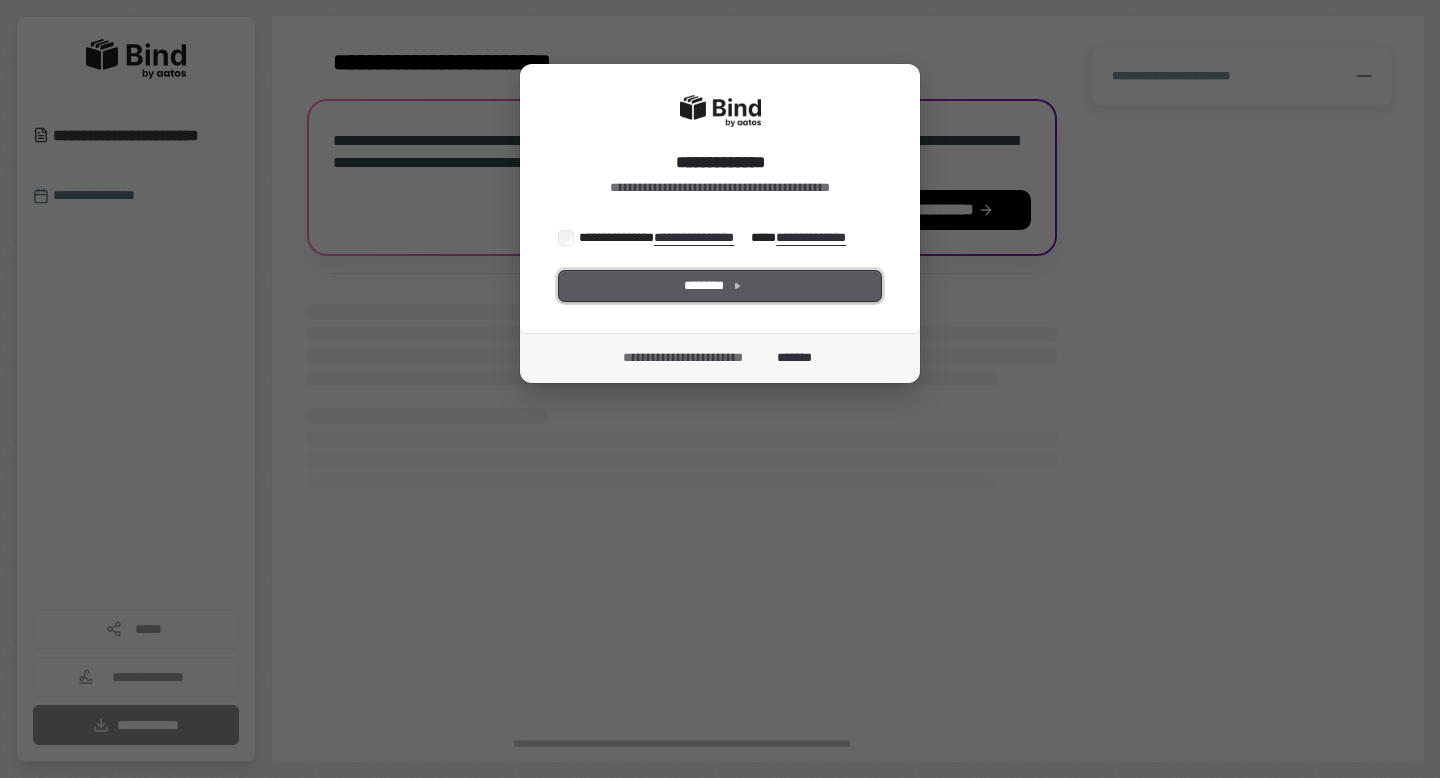 click on "********" at bounding box center [720, 286] 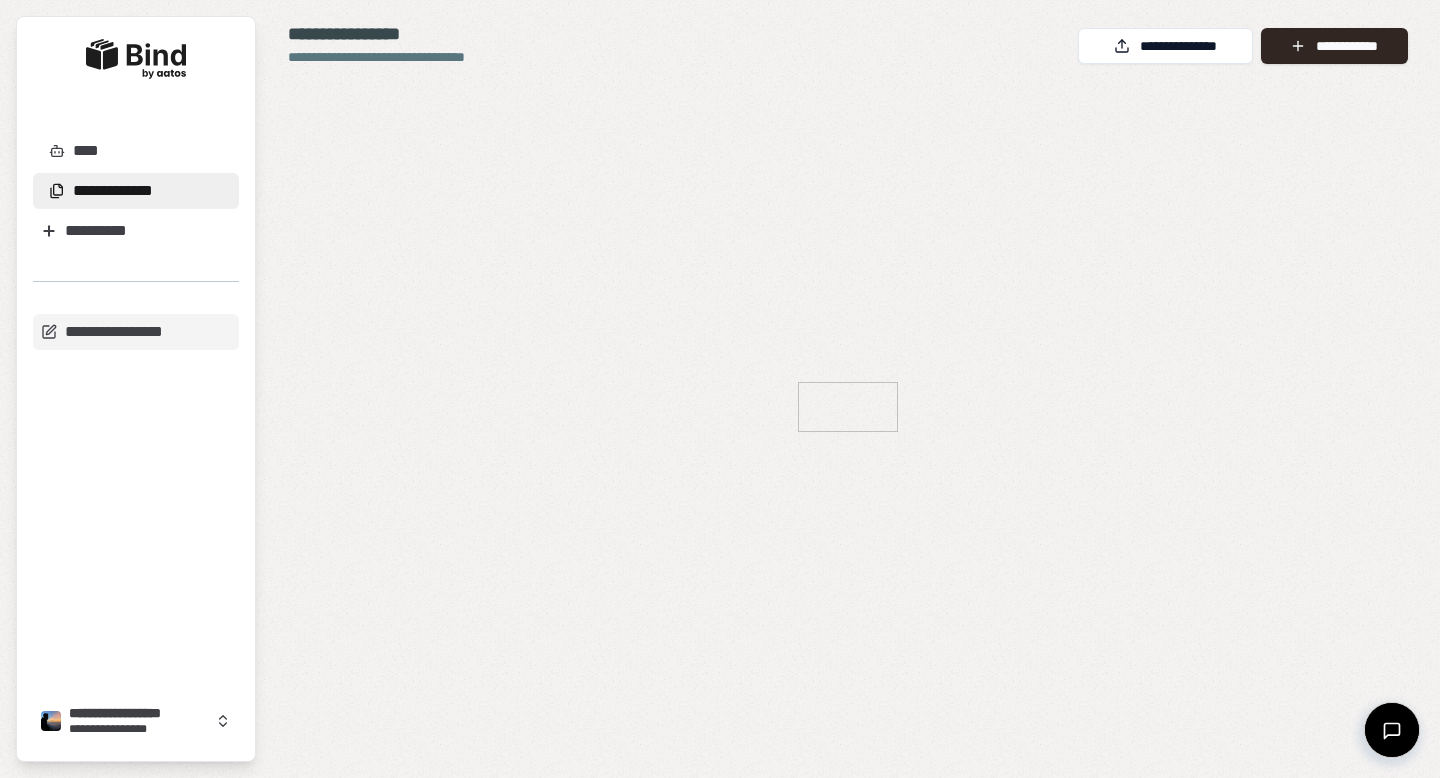 scroll, scrollTop: 0, scrollLeft: 0, axis: both 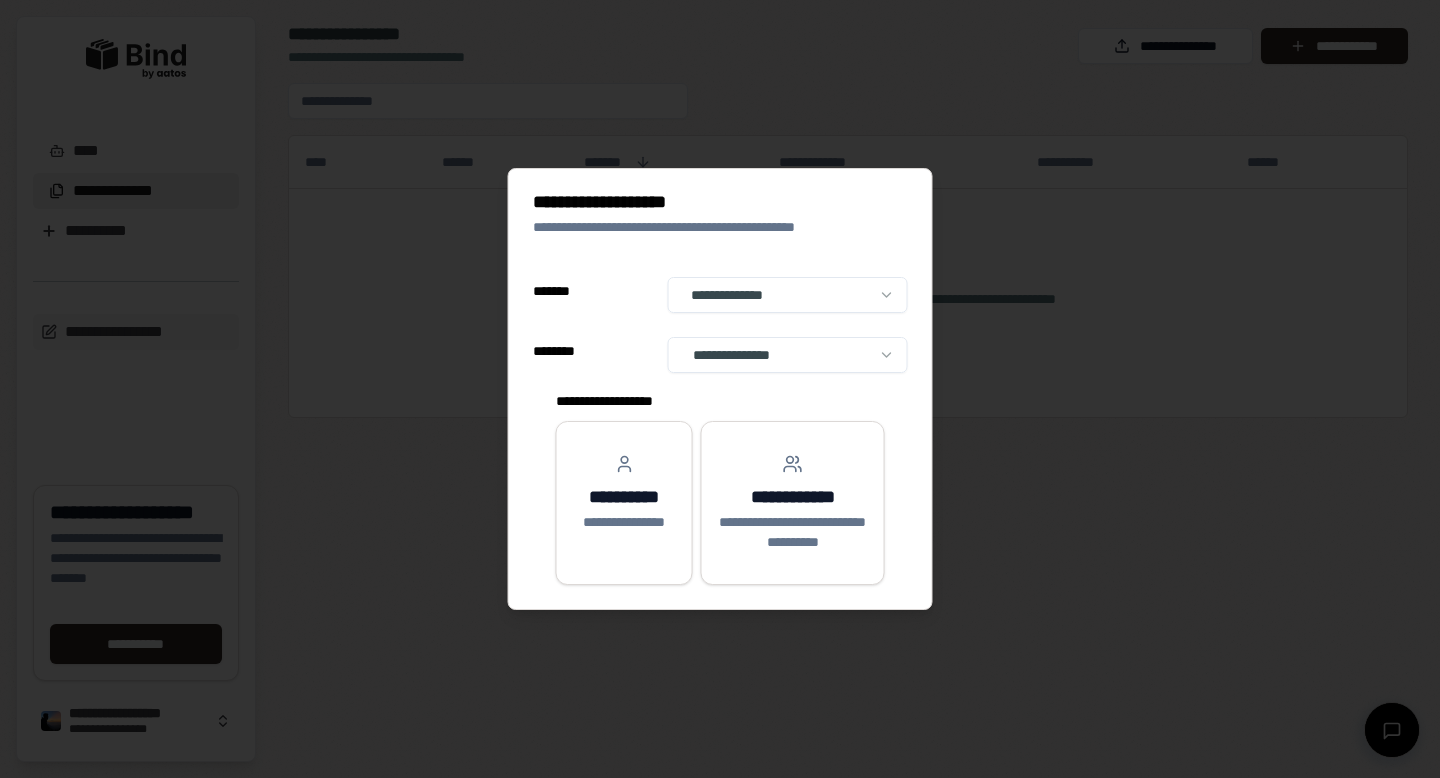 select on "**" 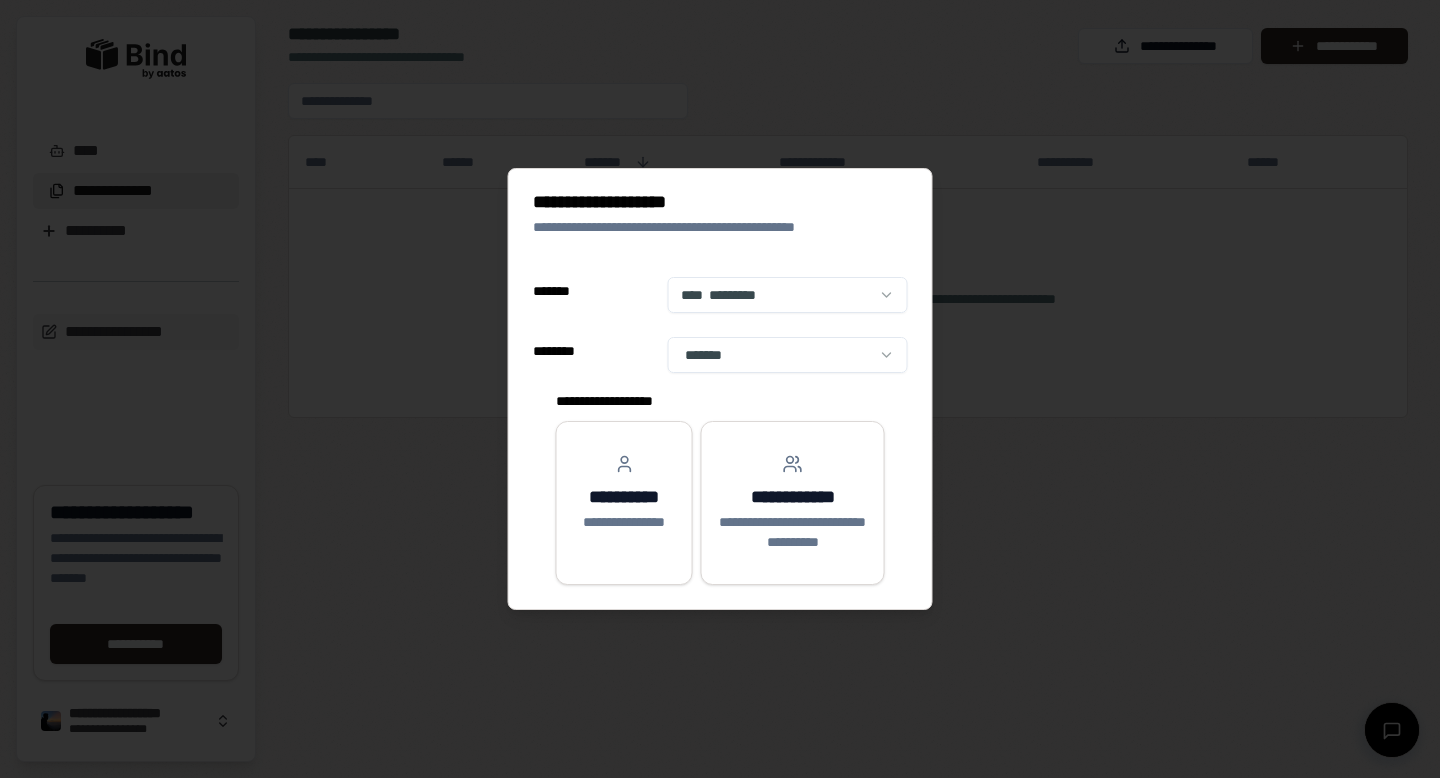 click on "**********" at bounding box center (720, 389) 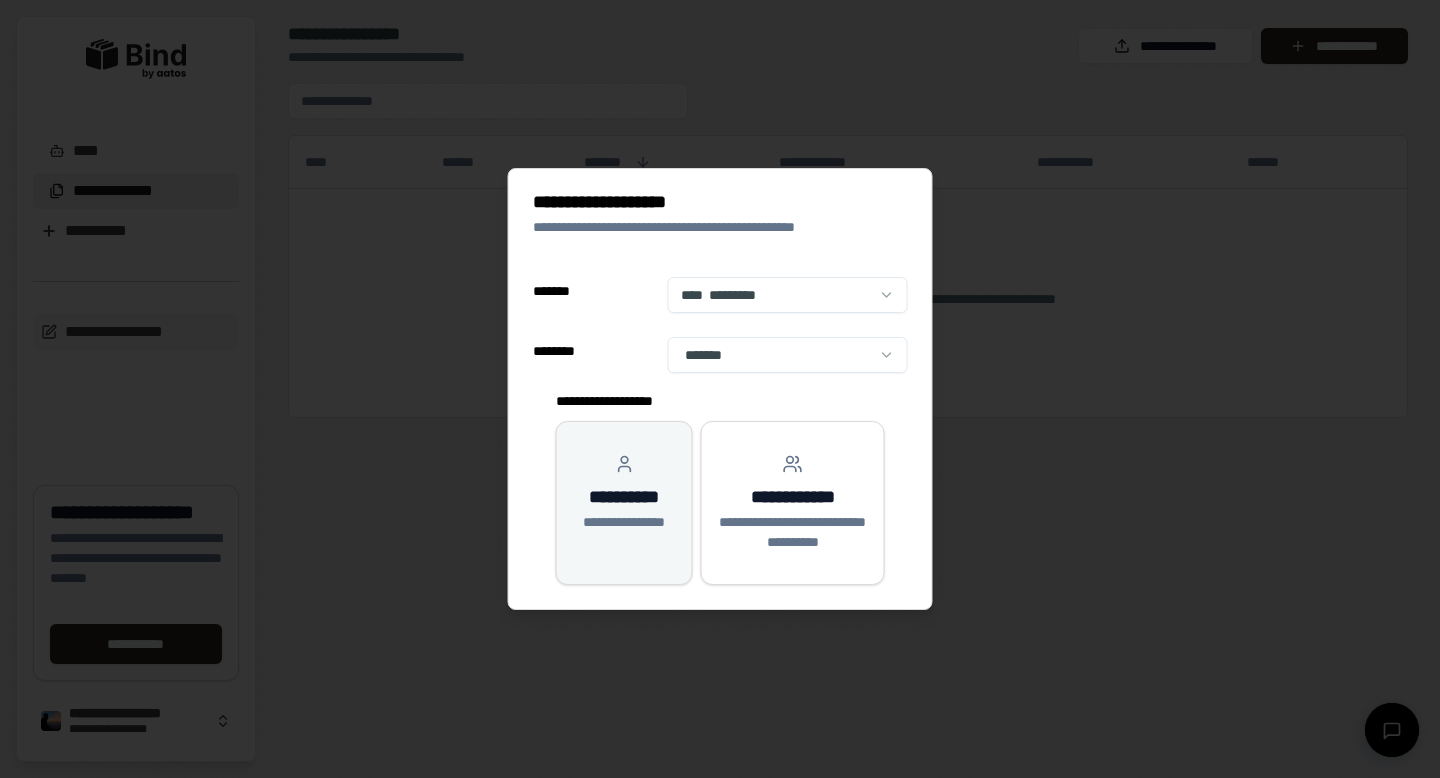 click on "**********" at bounding box center [624, 497] 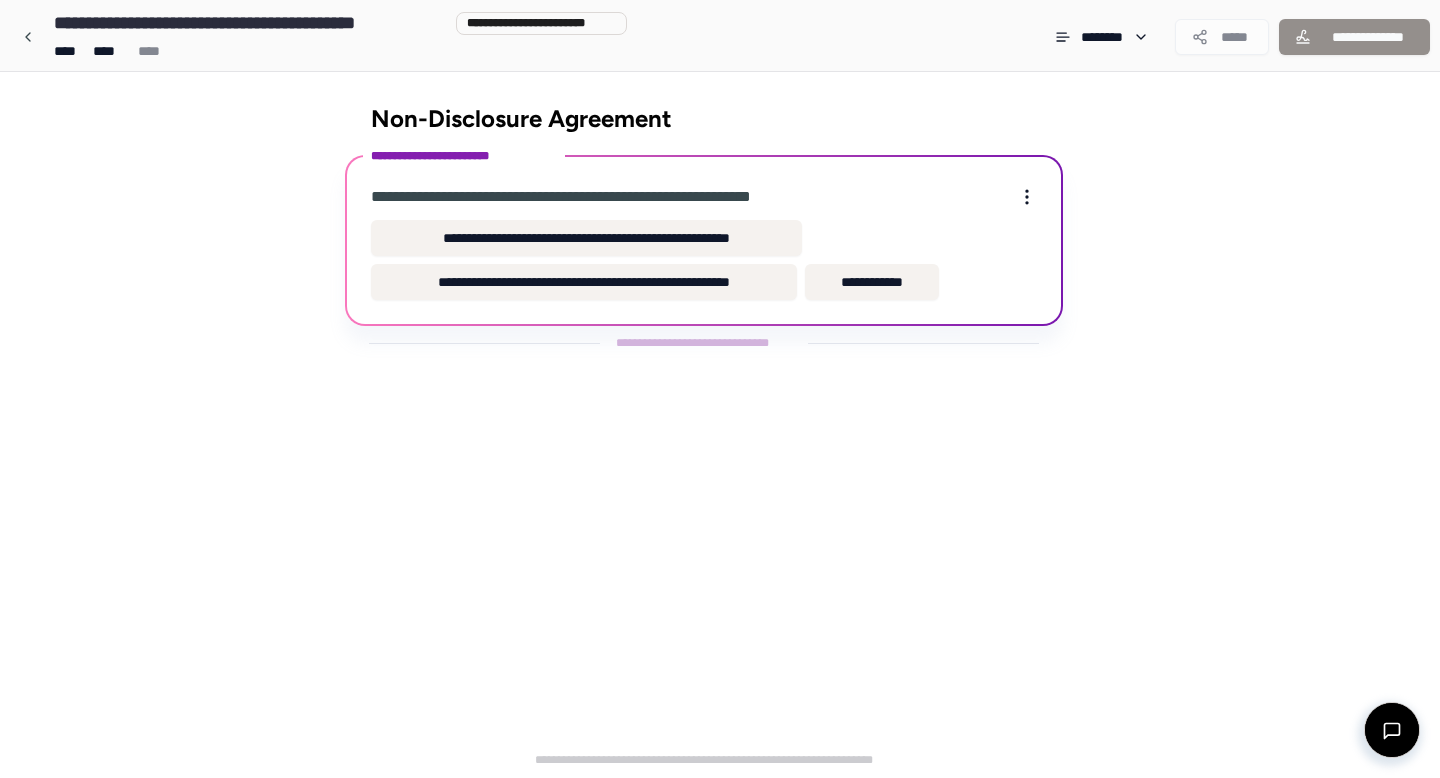 click on "**********" at bounding box center (704, 343) 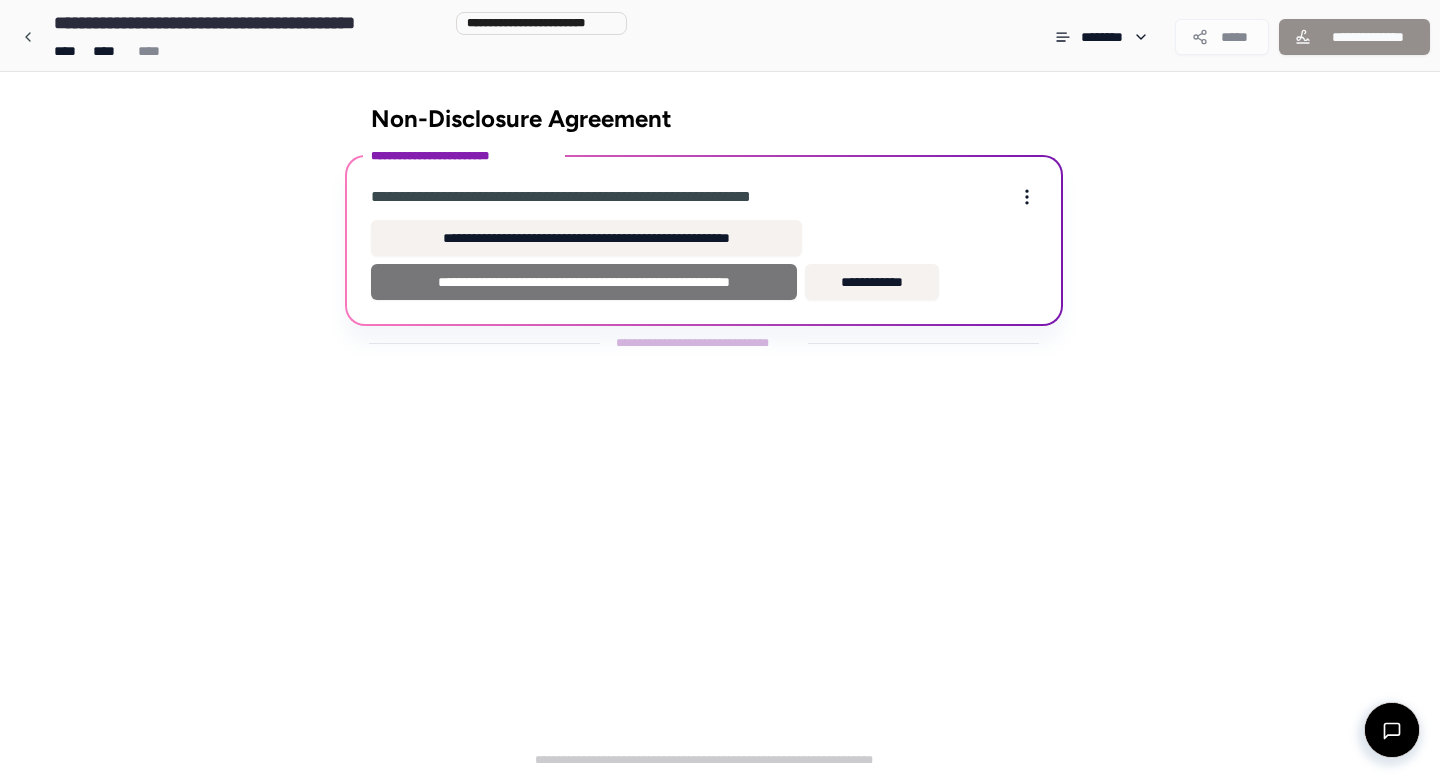 click on "**********" at bounding box center [584, 282] 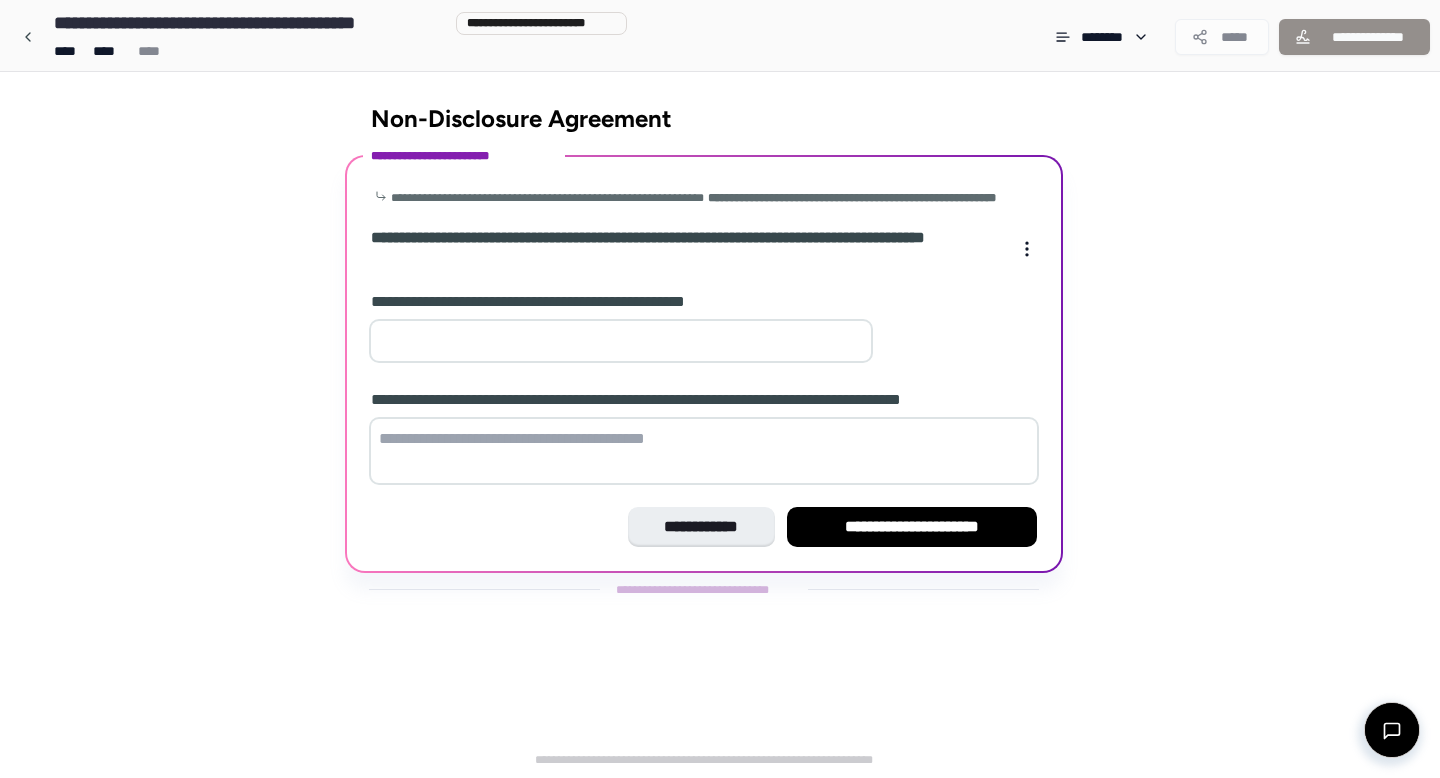 click at bounding box center (621, 341) 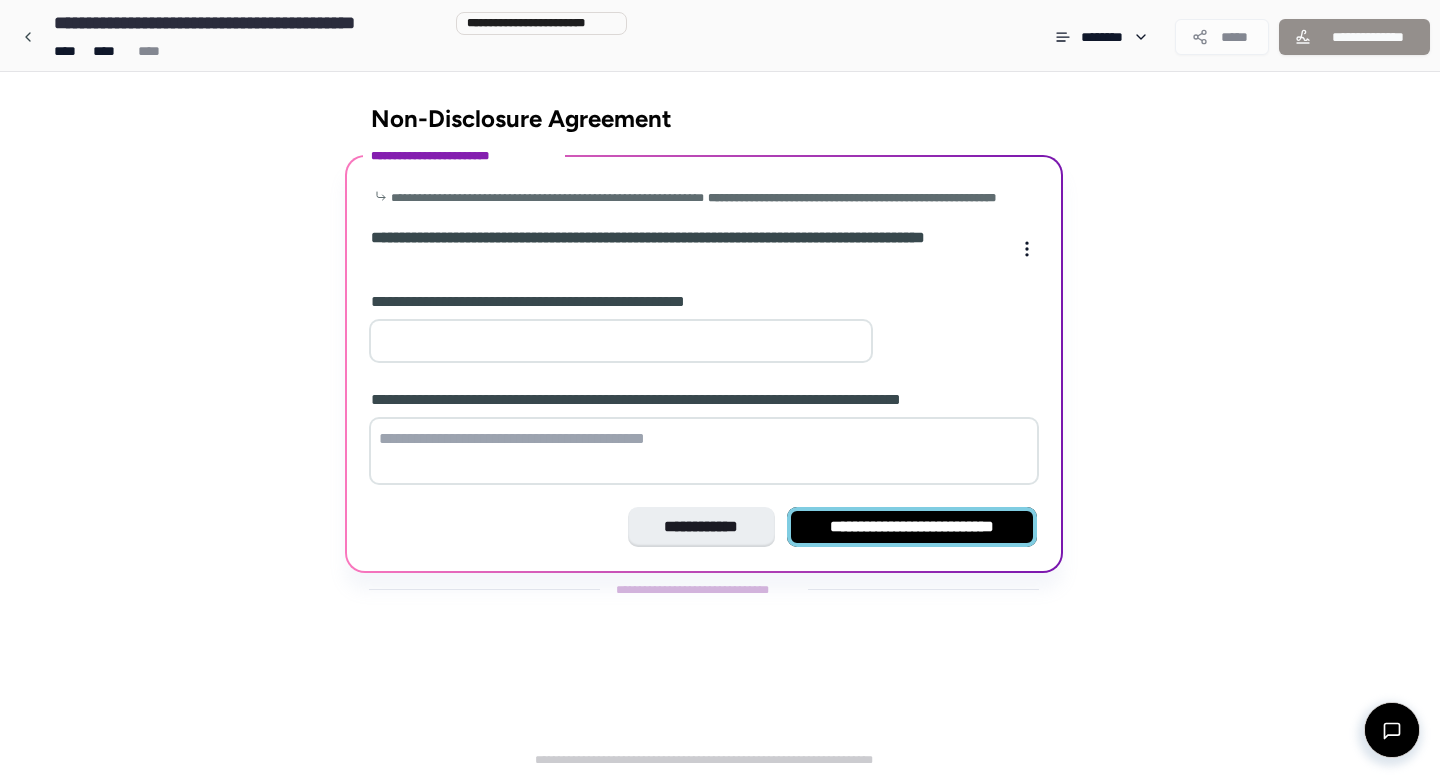 click on "**********" at bounding box center (912, 527) 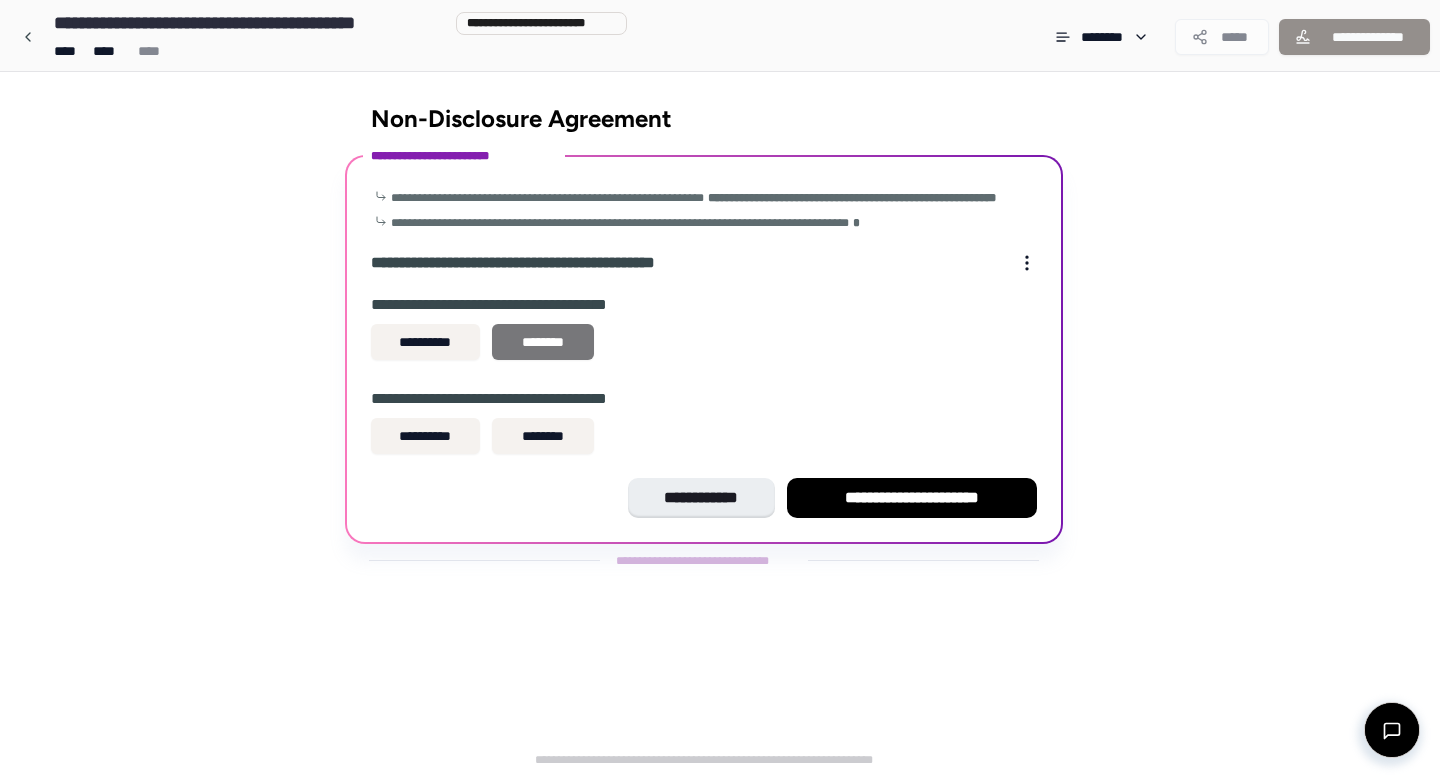 click on "********" at bounding box center [543, 342] 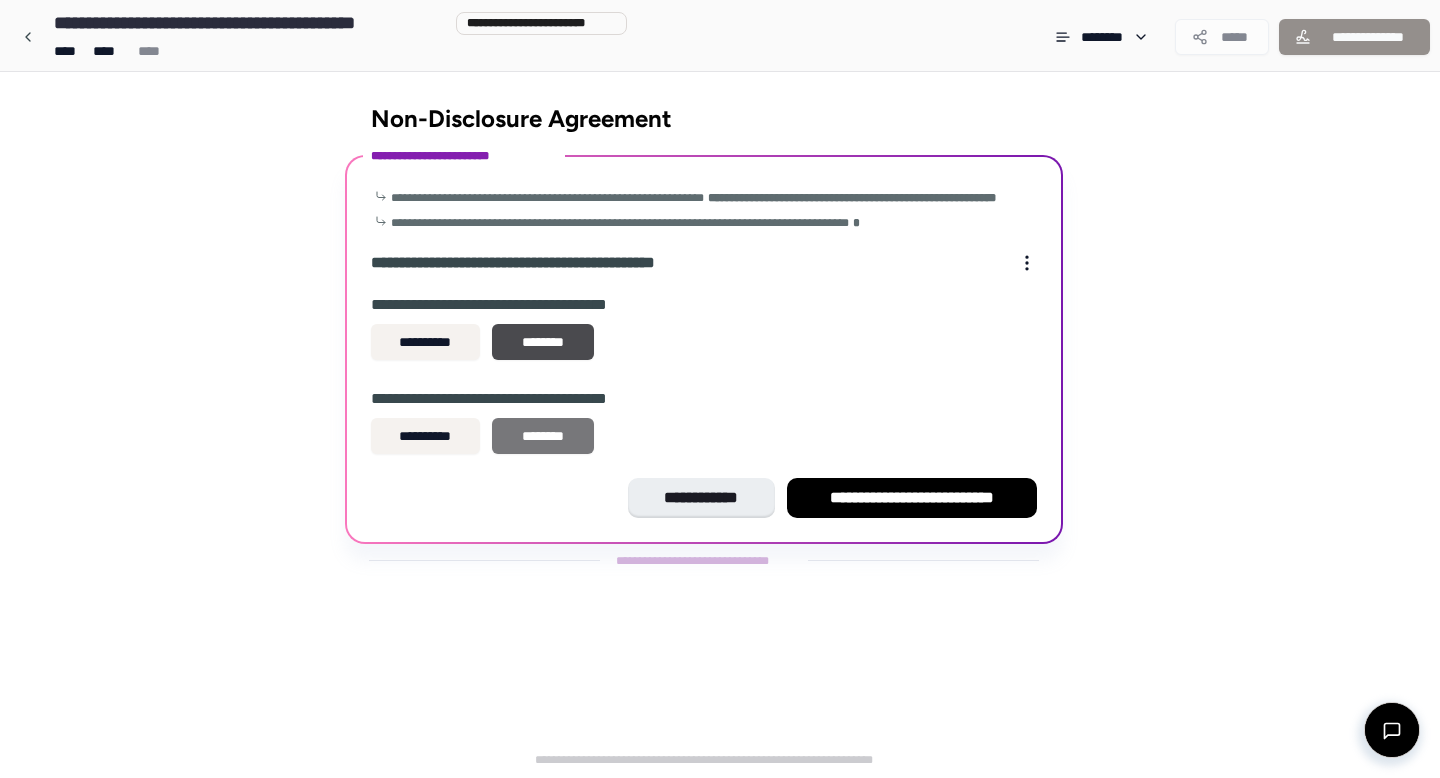 click on "********" at bounding box center (543, 436) 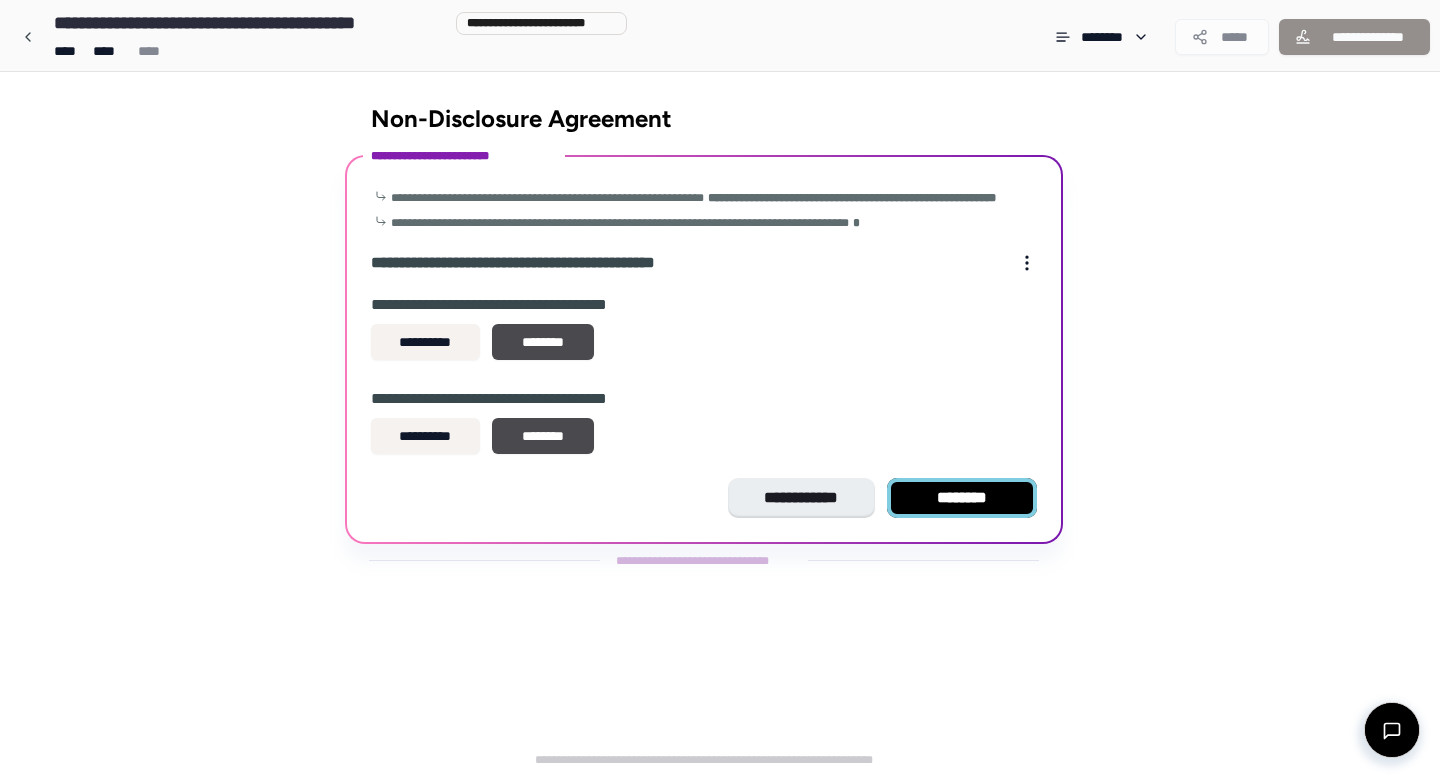 click on "********" at bounding box center (962, 498) 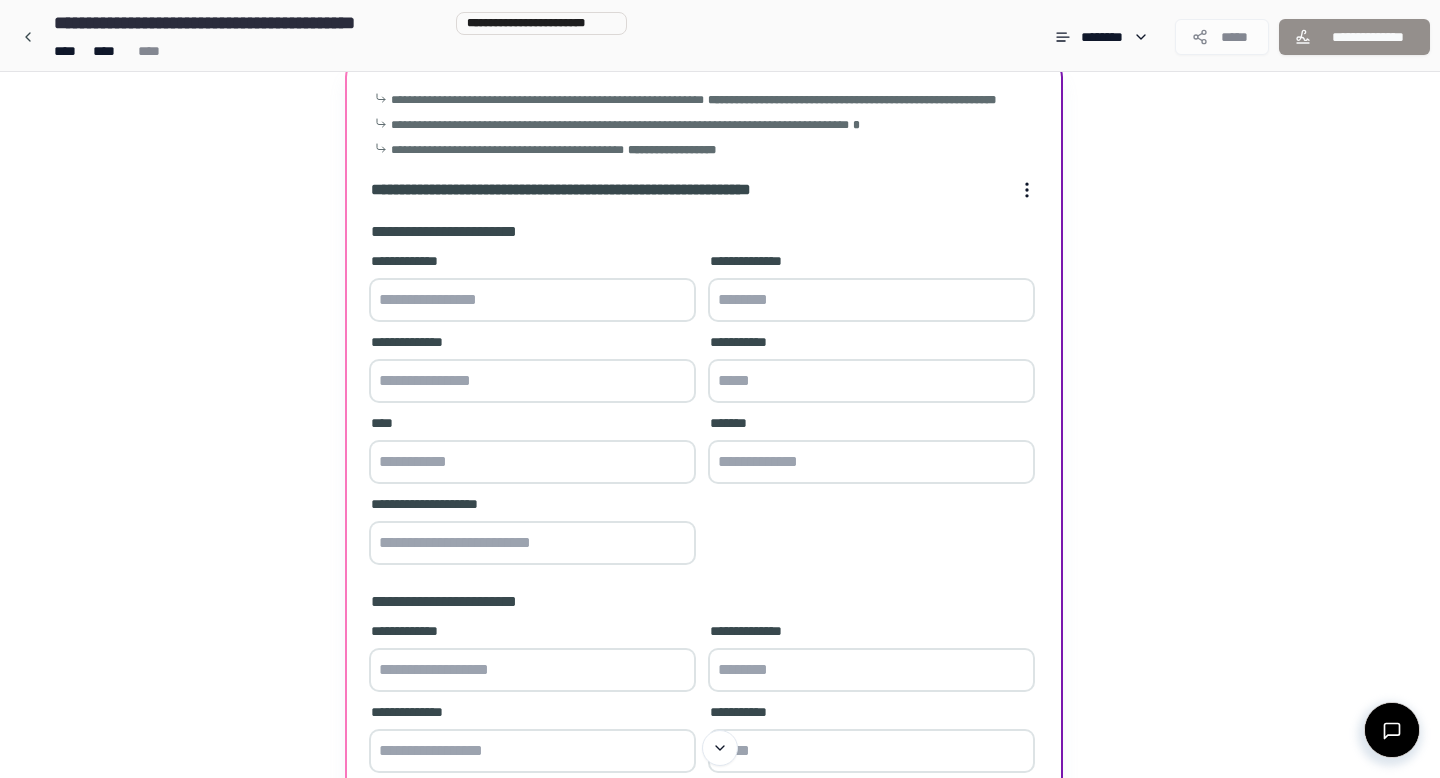 scroll, scrollTop: 95, scrollLeft: 0, axis: vertical 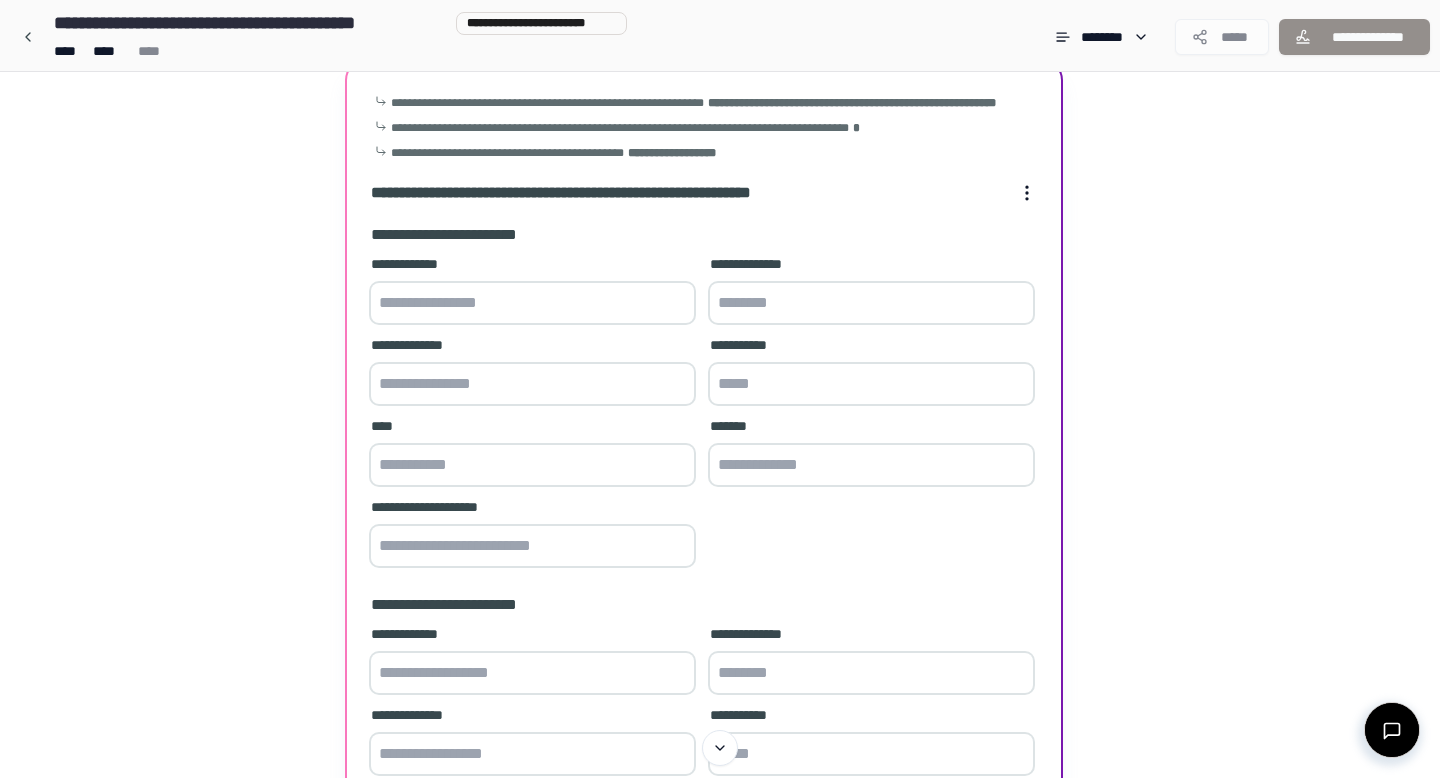 click at bounding box center [532, 303] 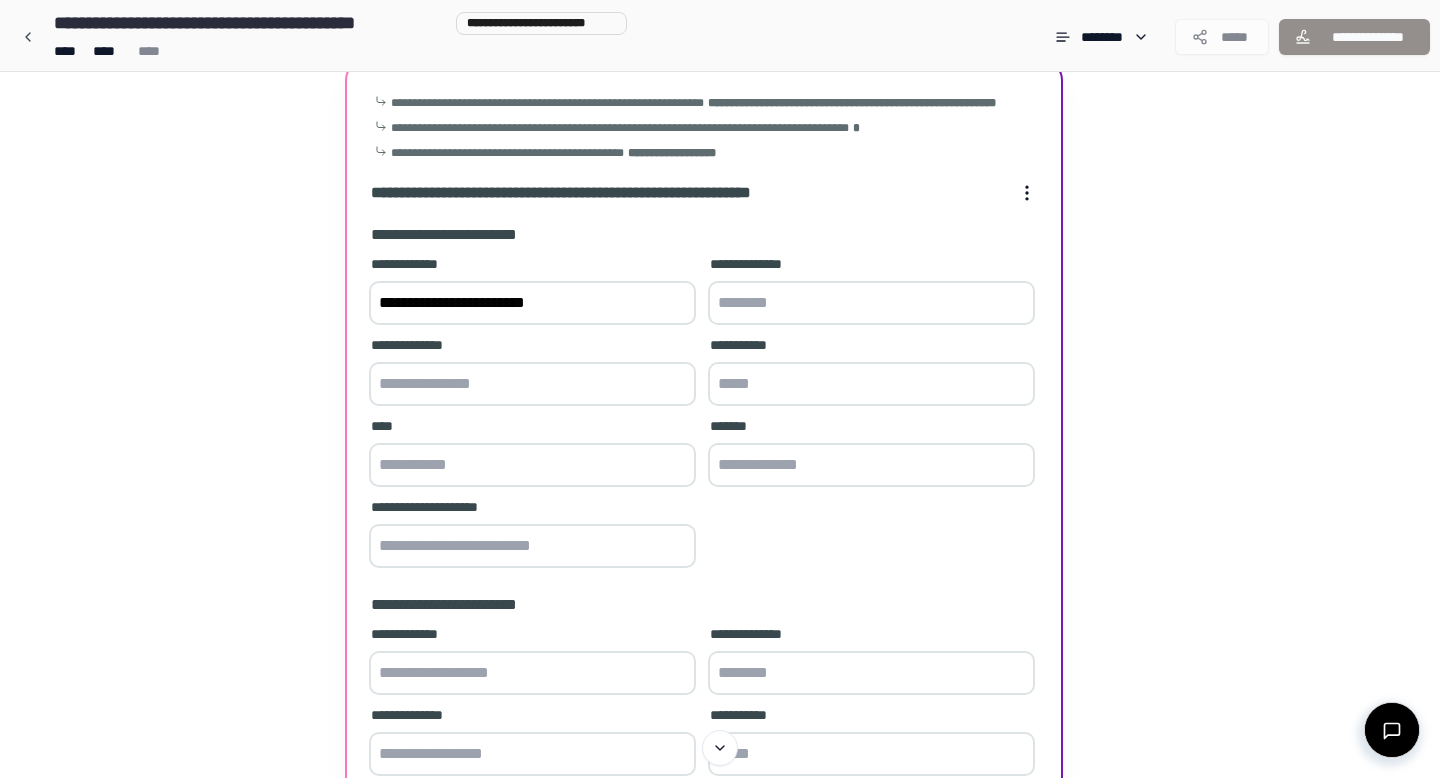 type on "**********" 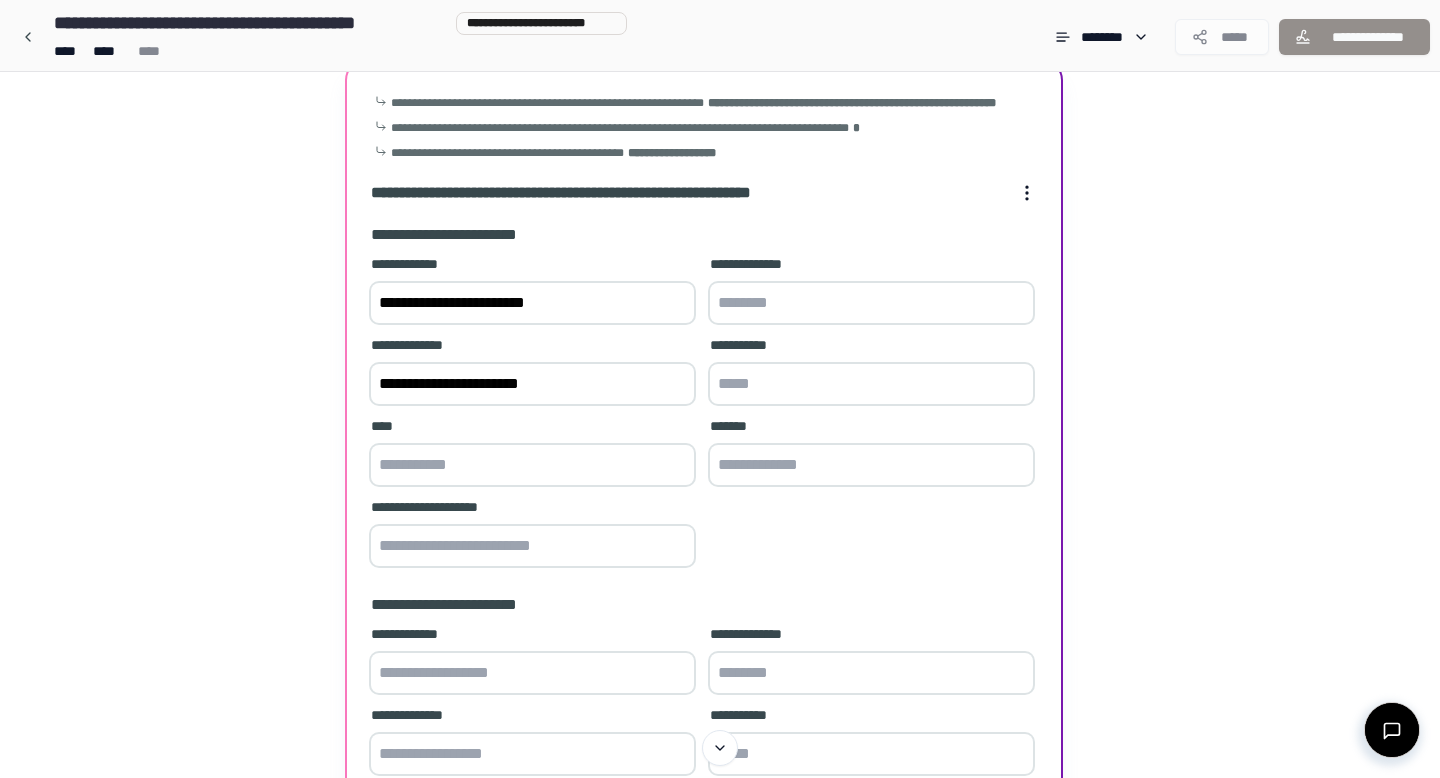 type on "**********" 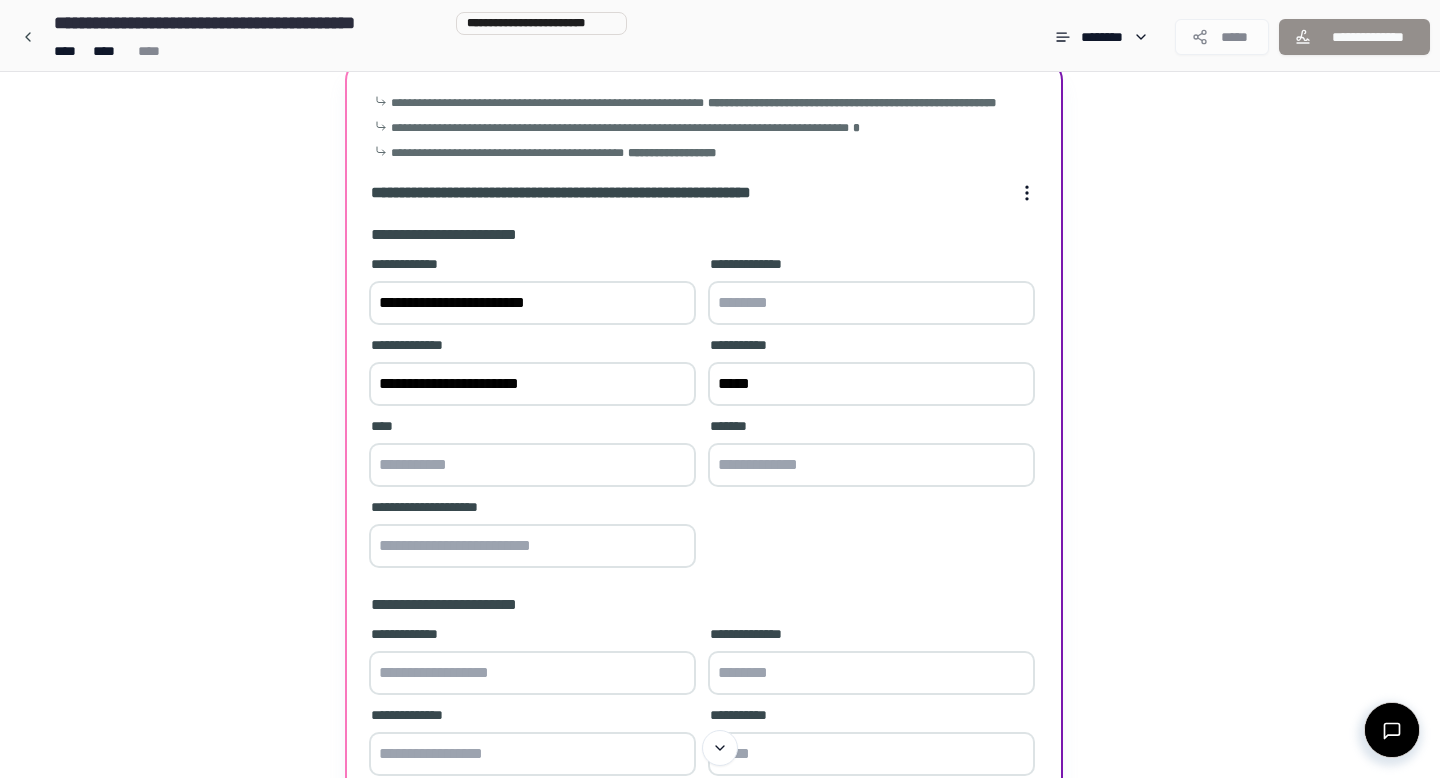 type on "*****" 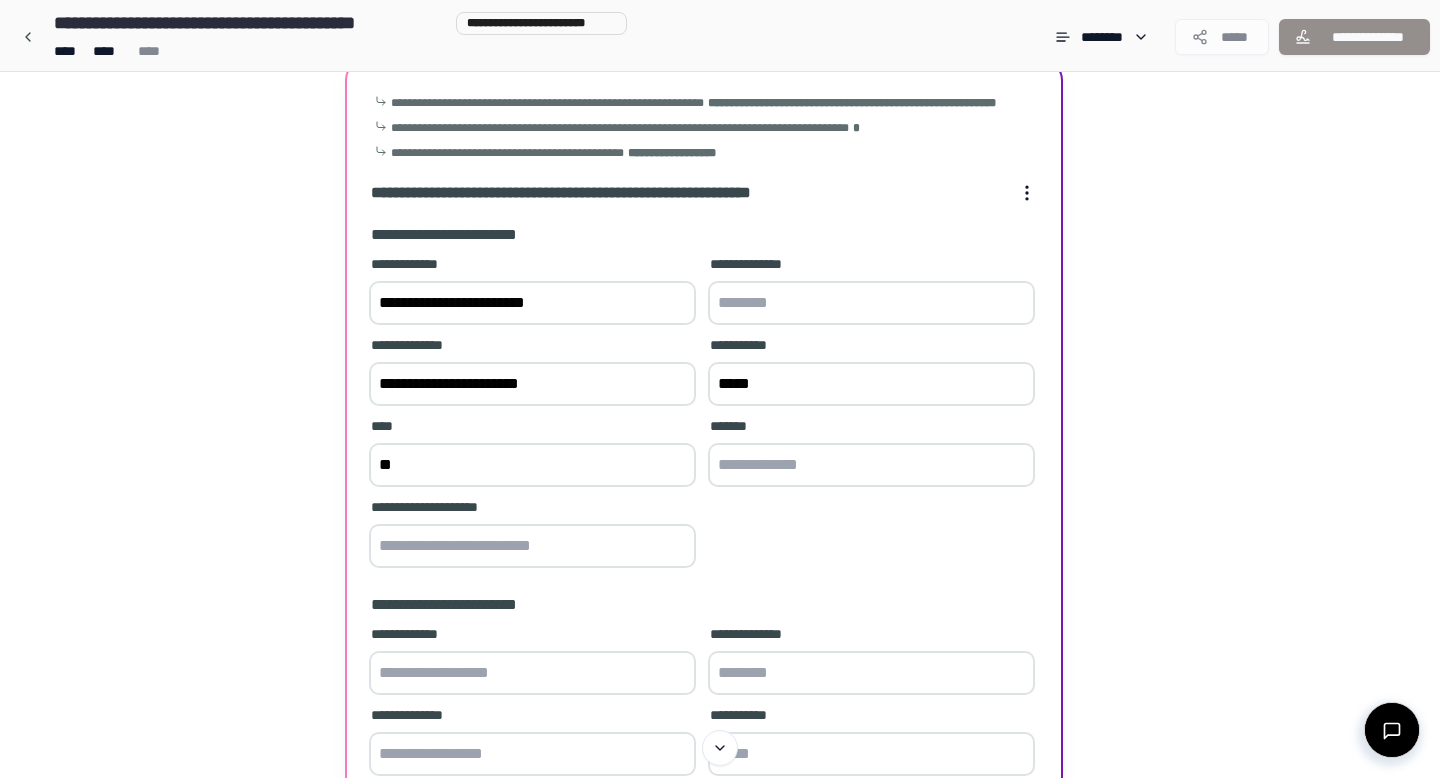 type on "*" 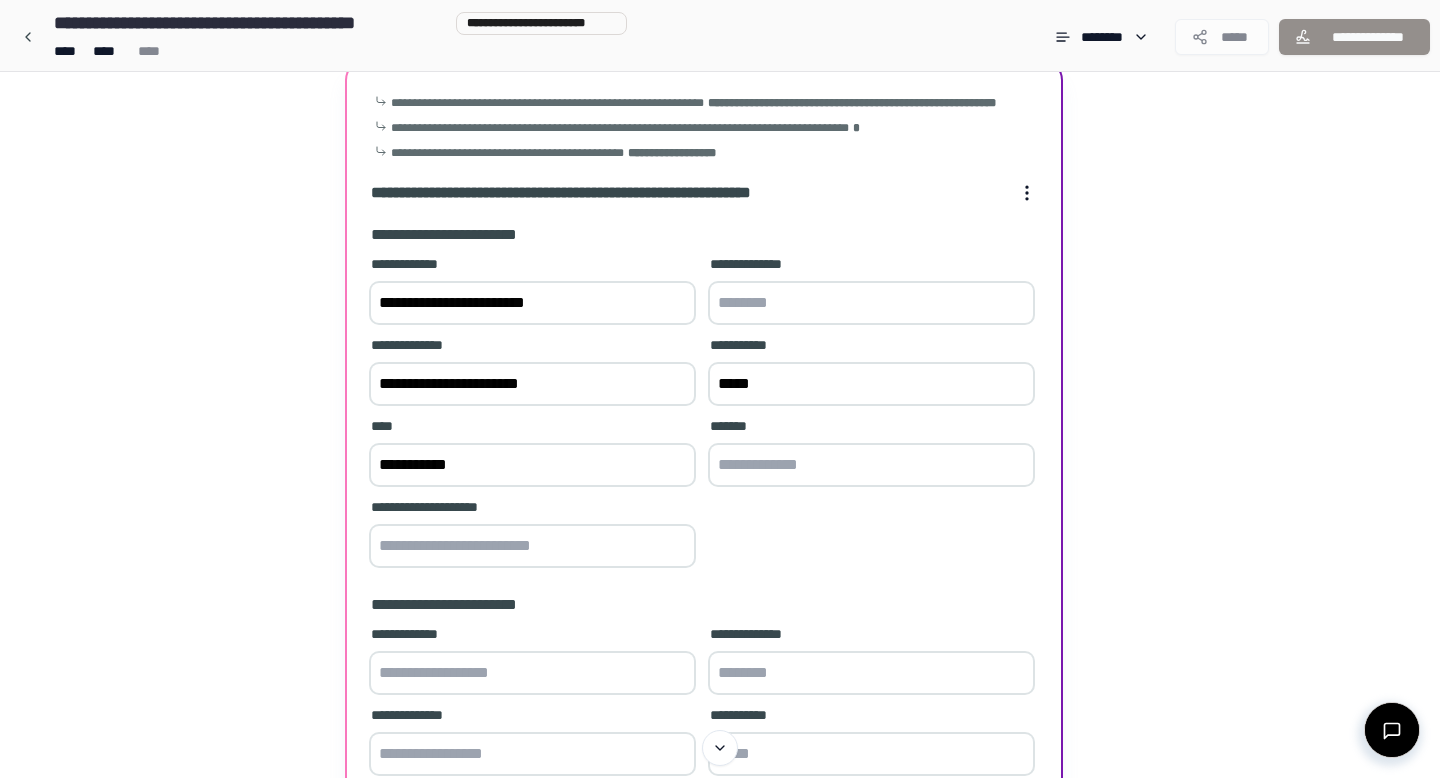 type on "**********" 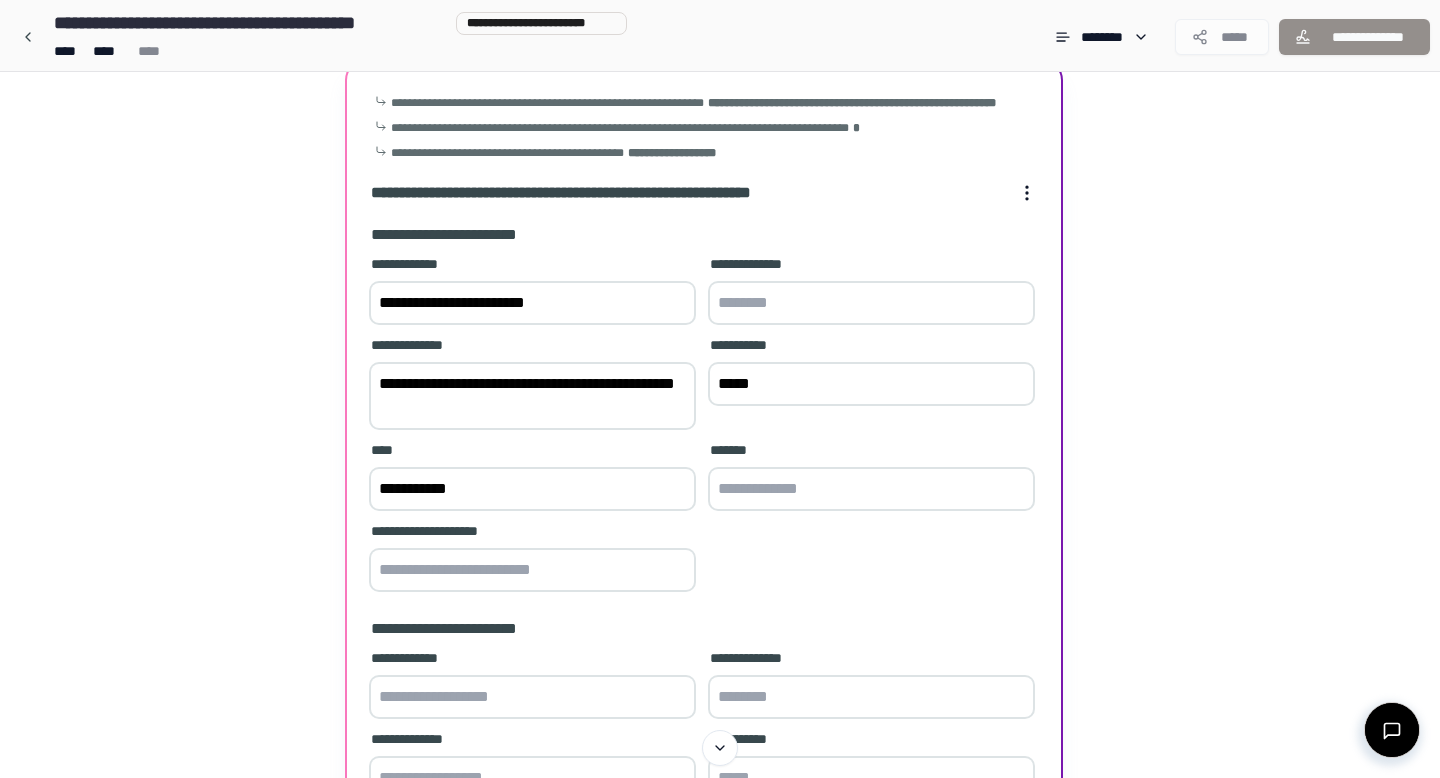 type on "**********" 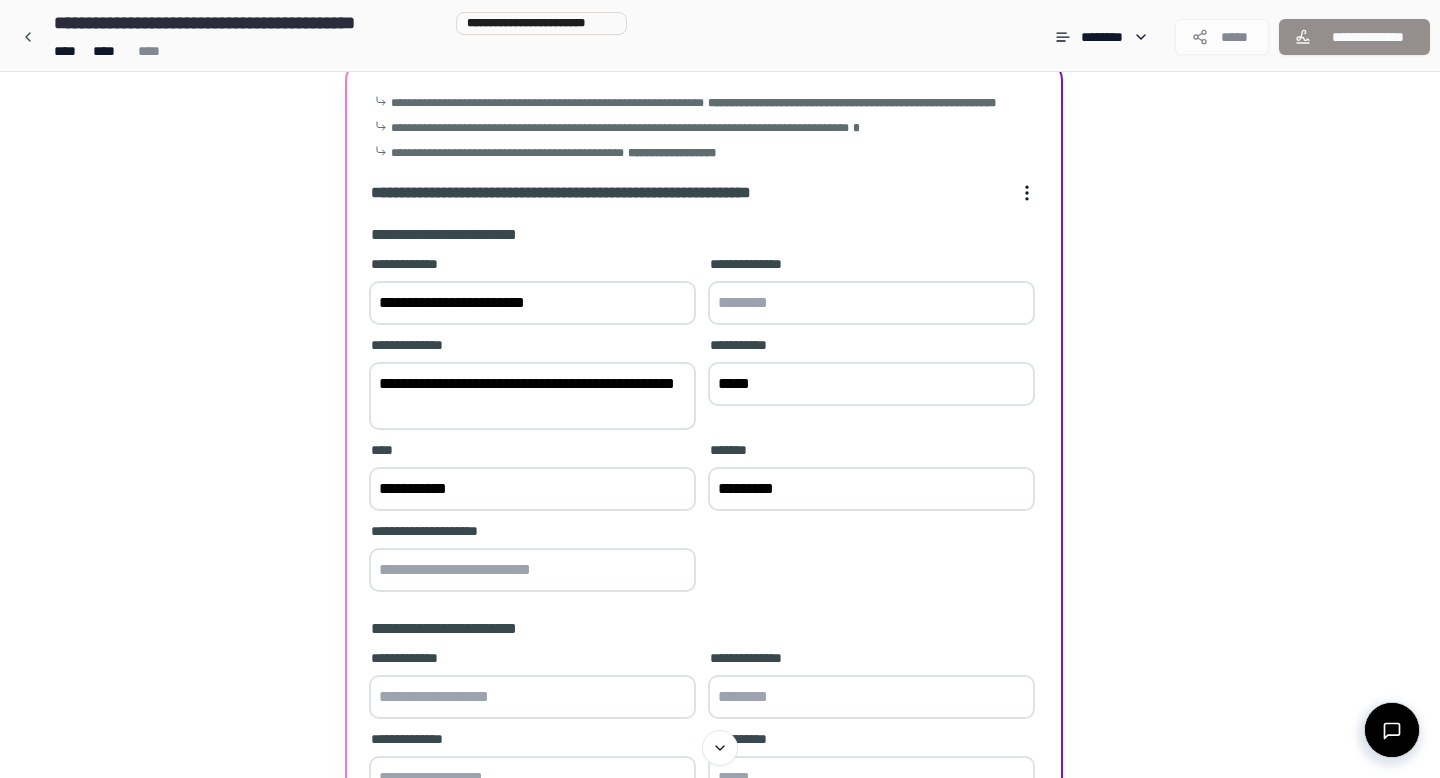 type on "*********" 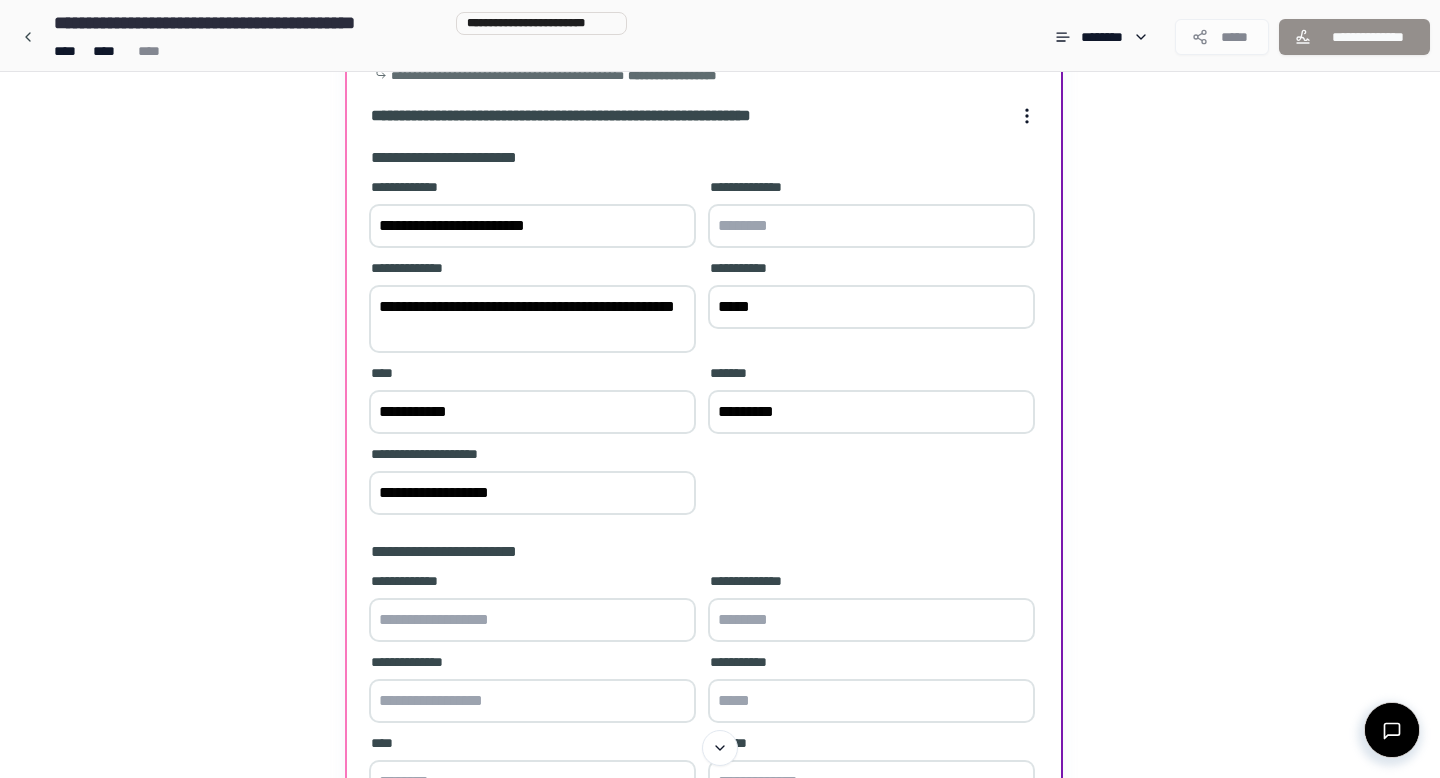 scroll, scrollTop: 207, scrollLeft: 0, axis: vertical 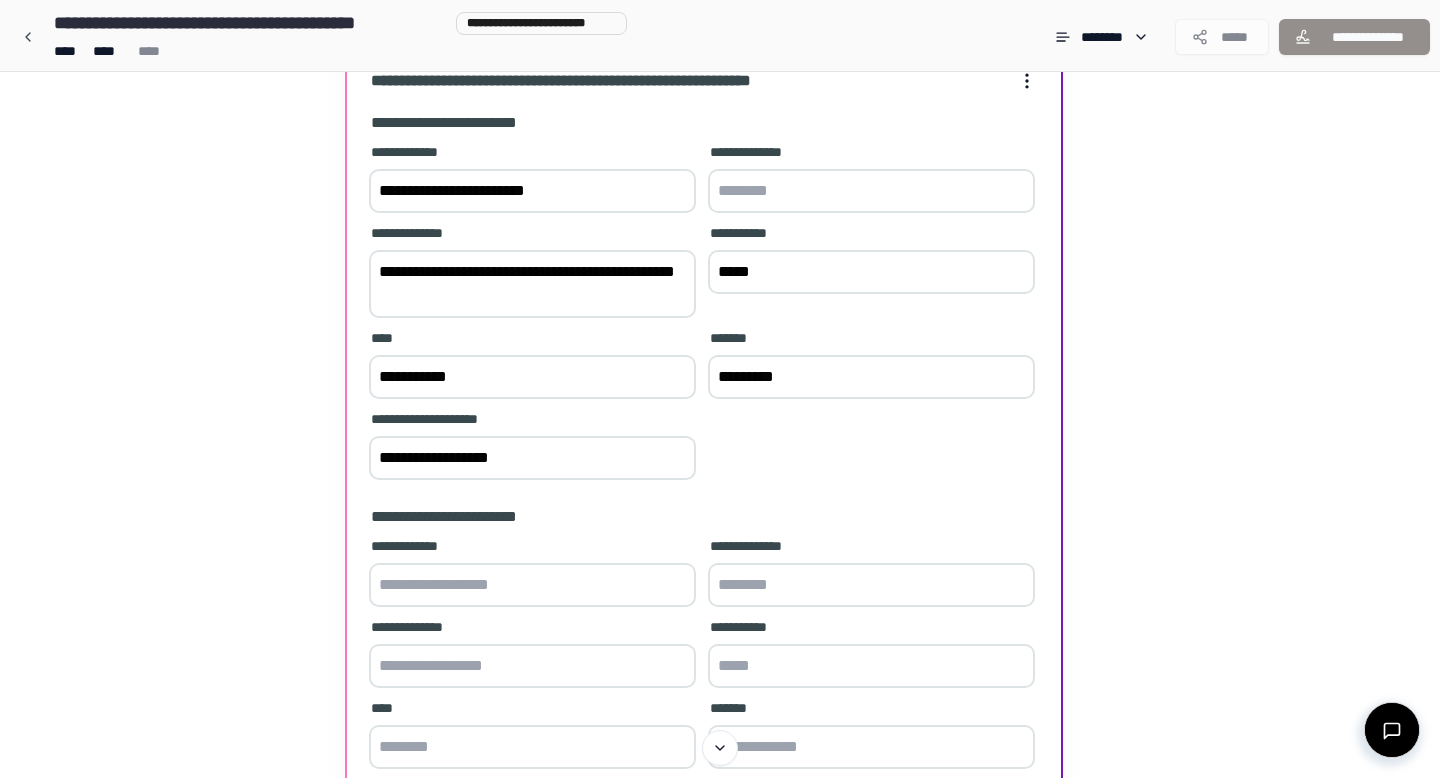 type on "**********" 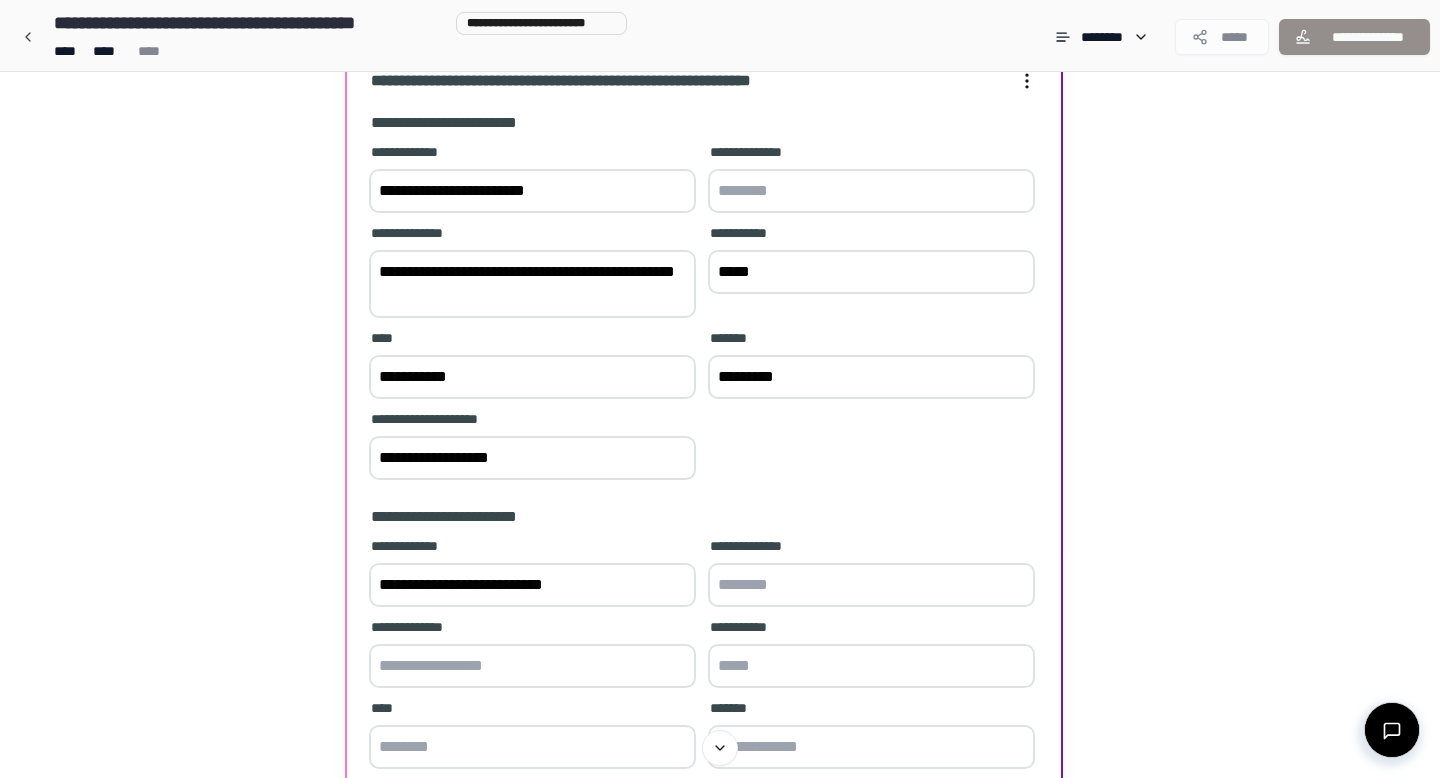 type on "**********" 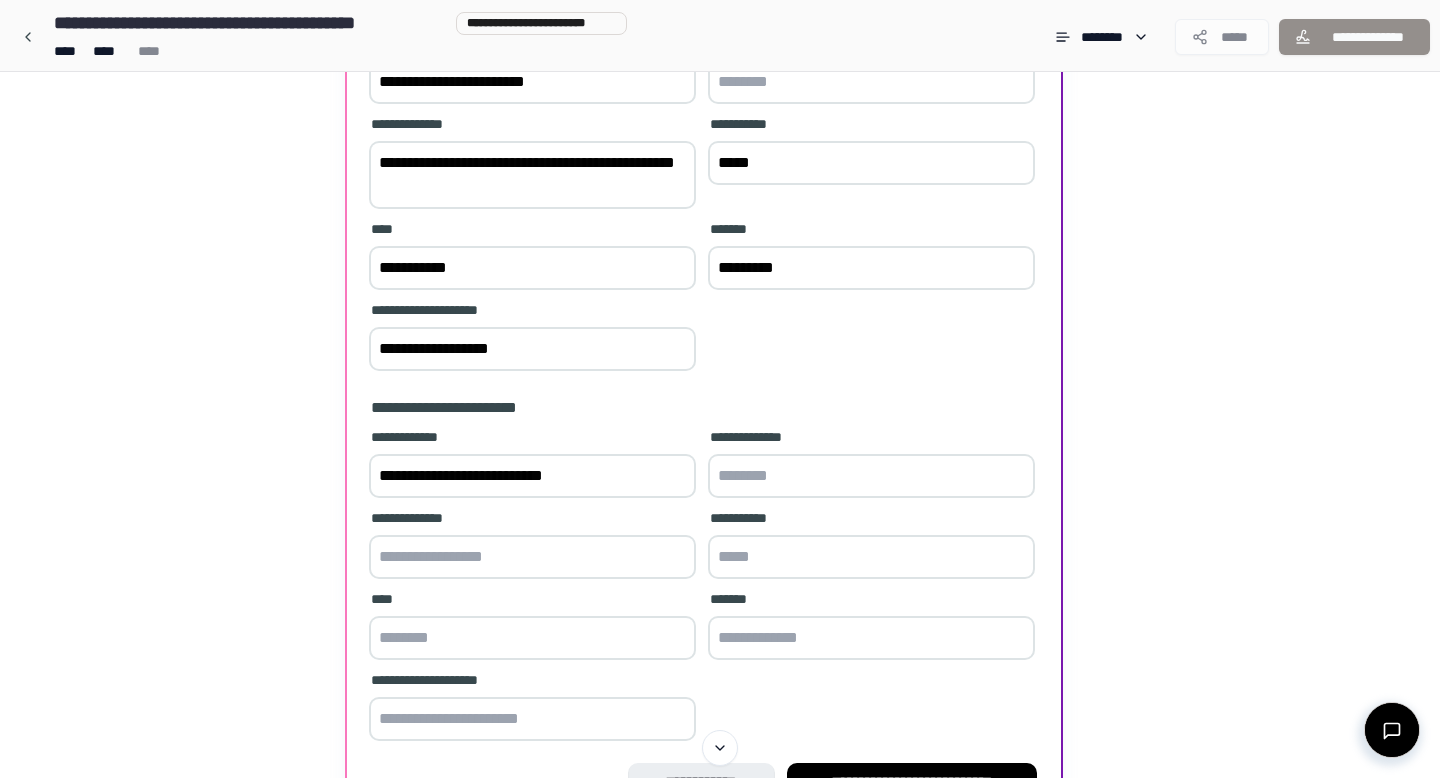 scroll, scrollTop: 374, scrollLeft: 0, axis: vertical 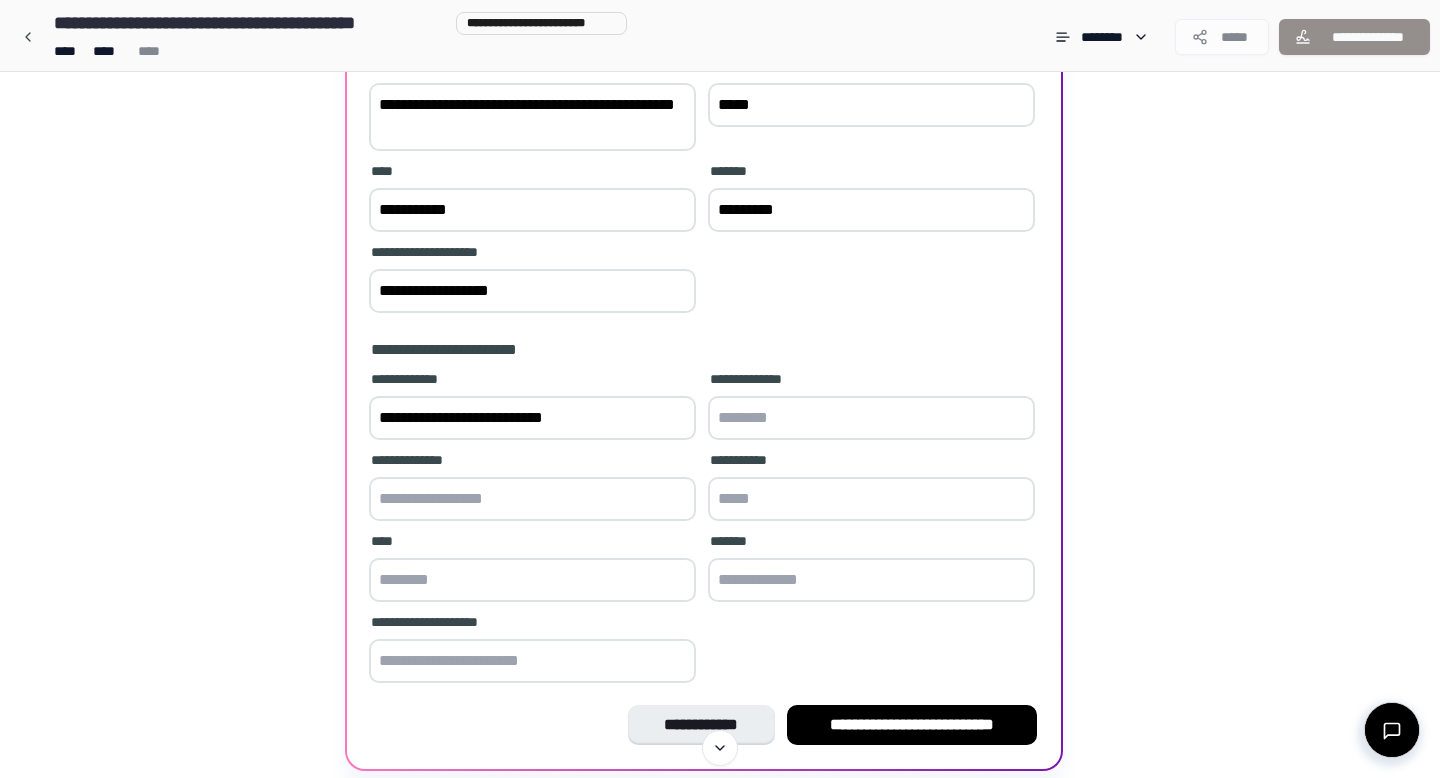 click at bounding box center (532, 499) 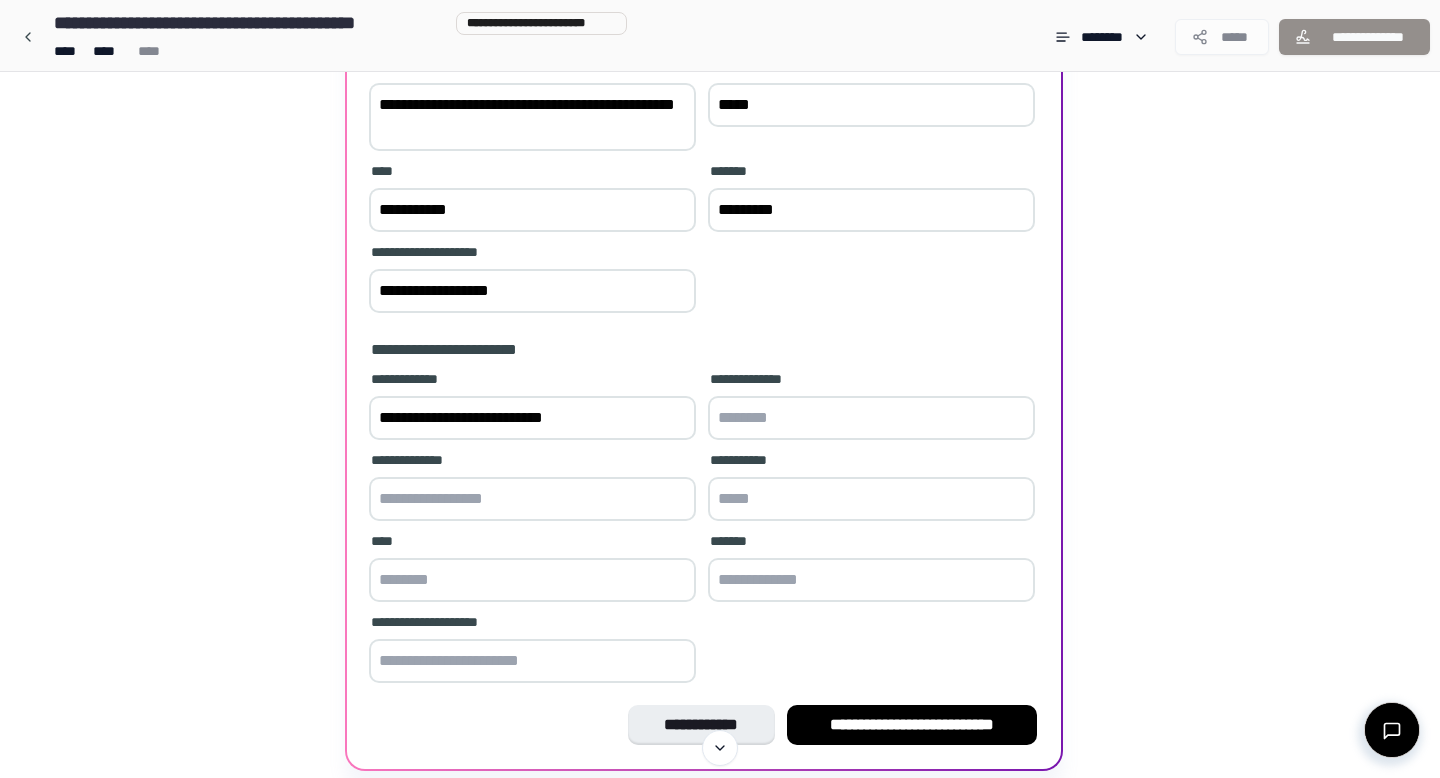 paste on "**********" 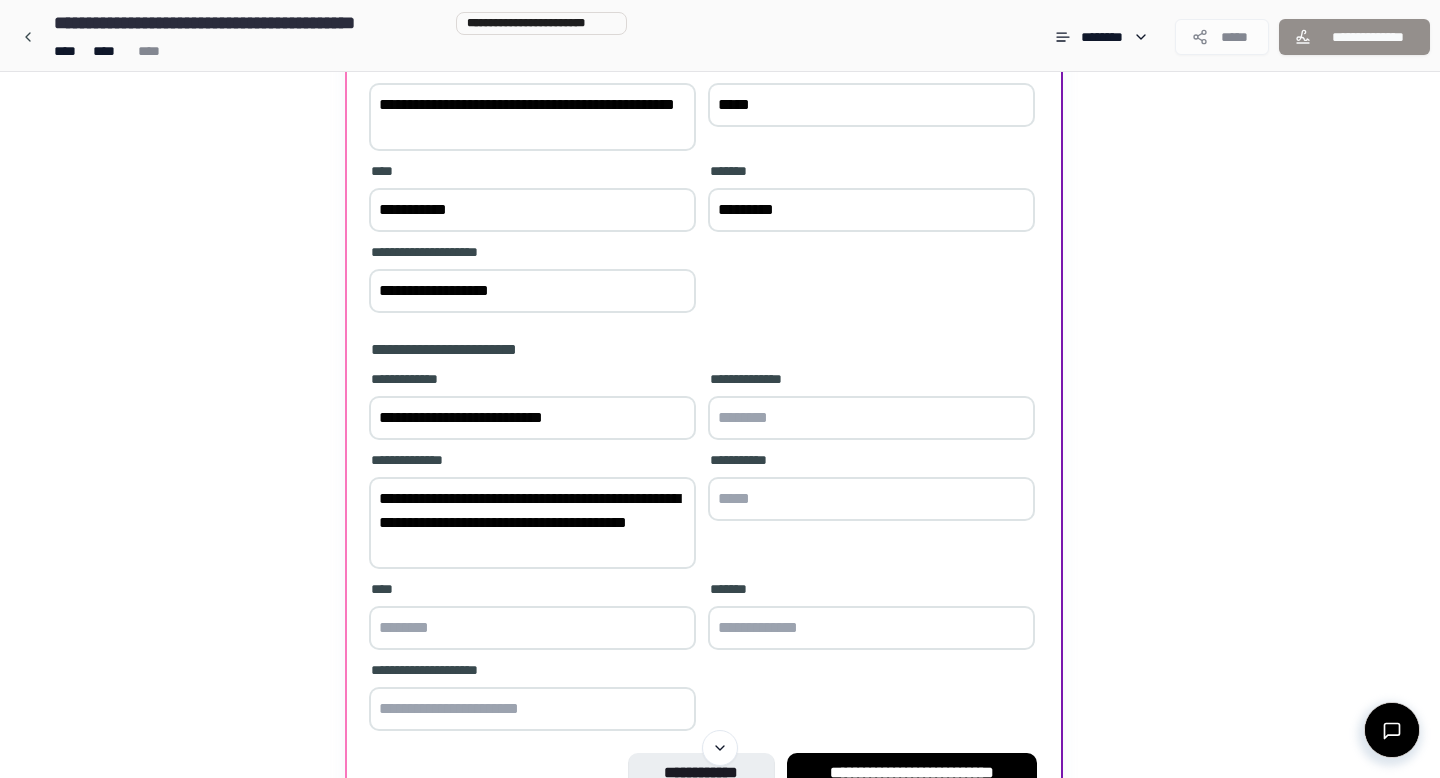 type on "**********" 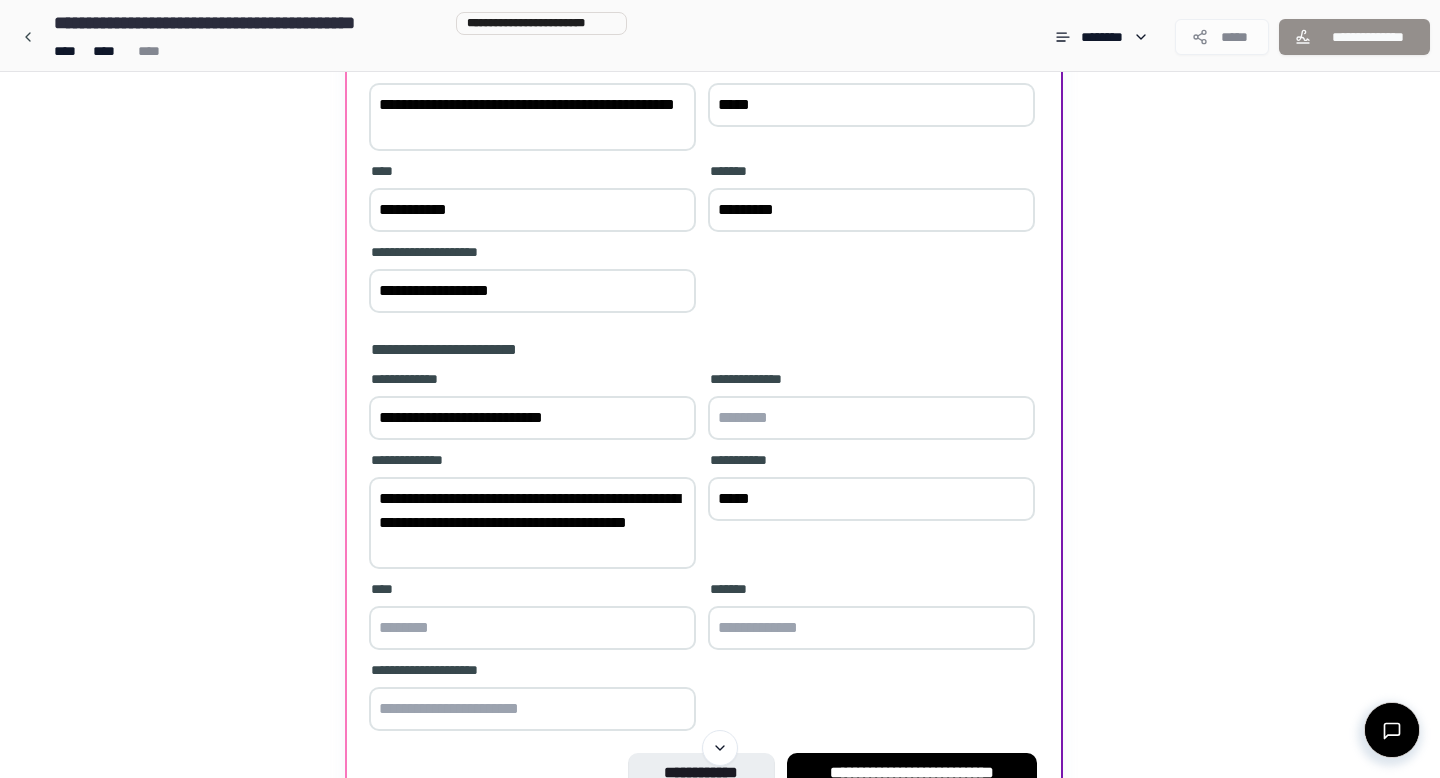 type on "*****" 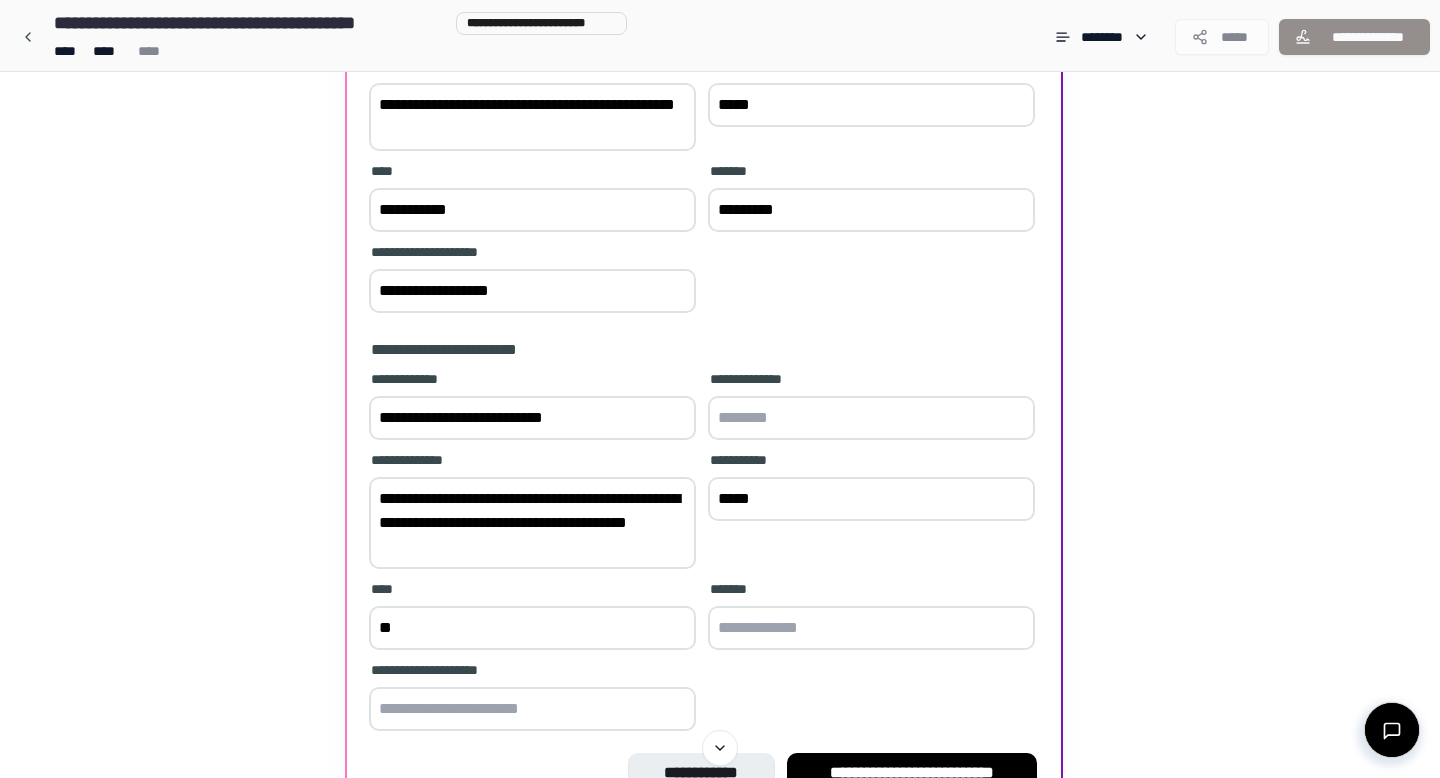 type on "*" 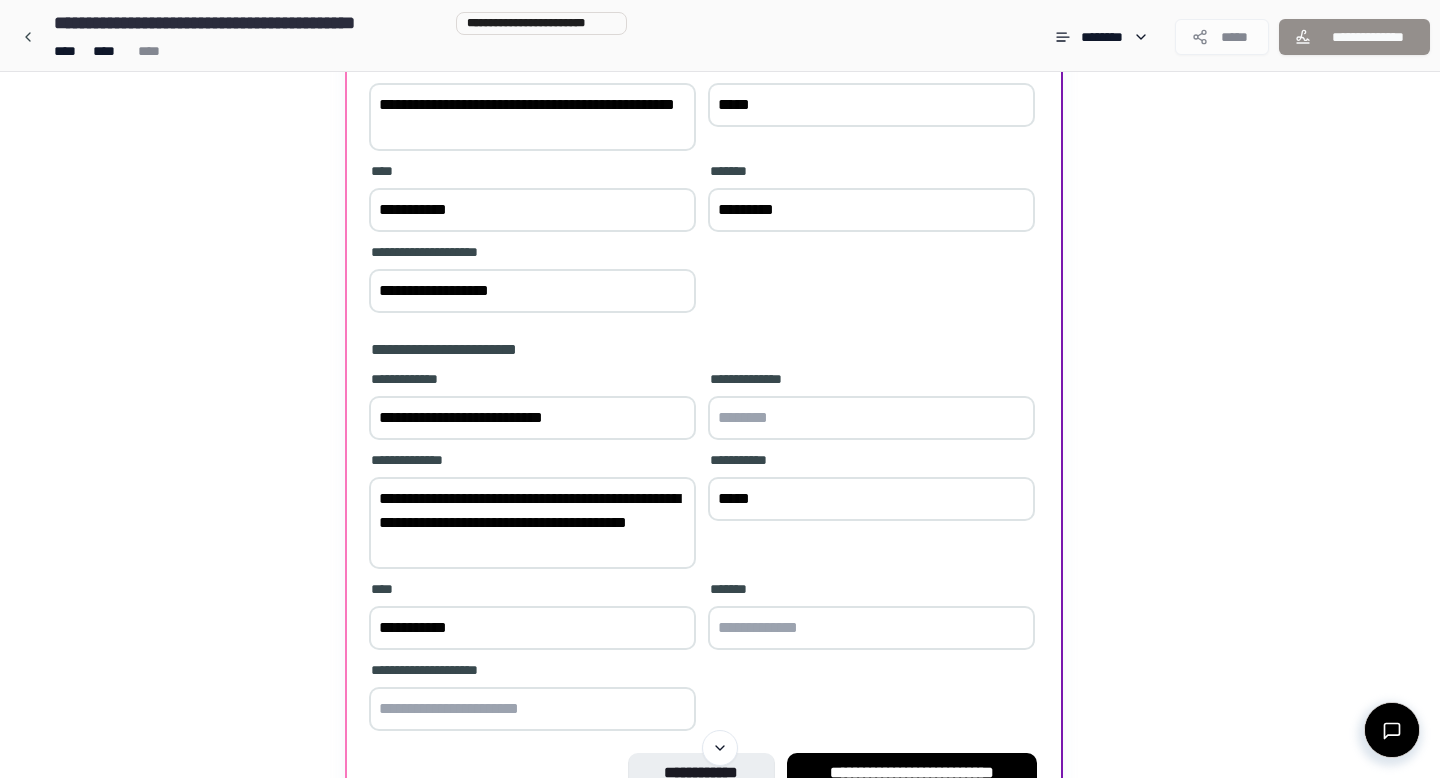 type on "**********" 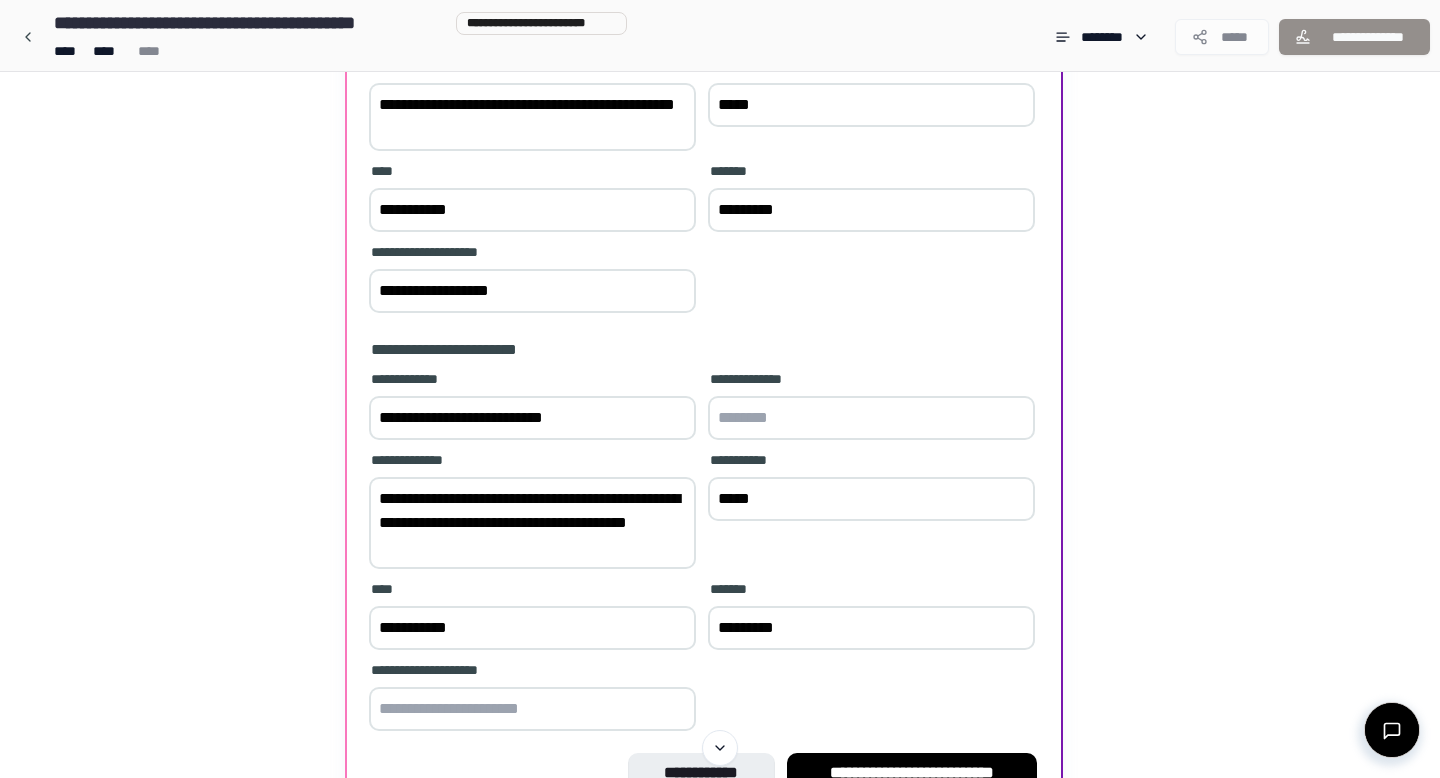 type on "*********" 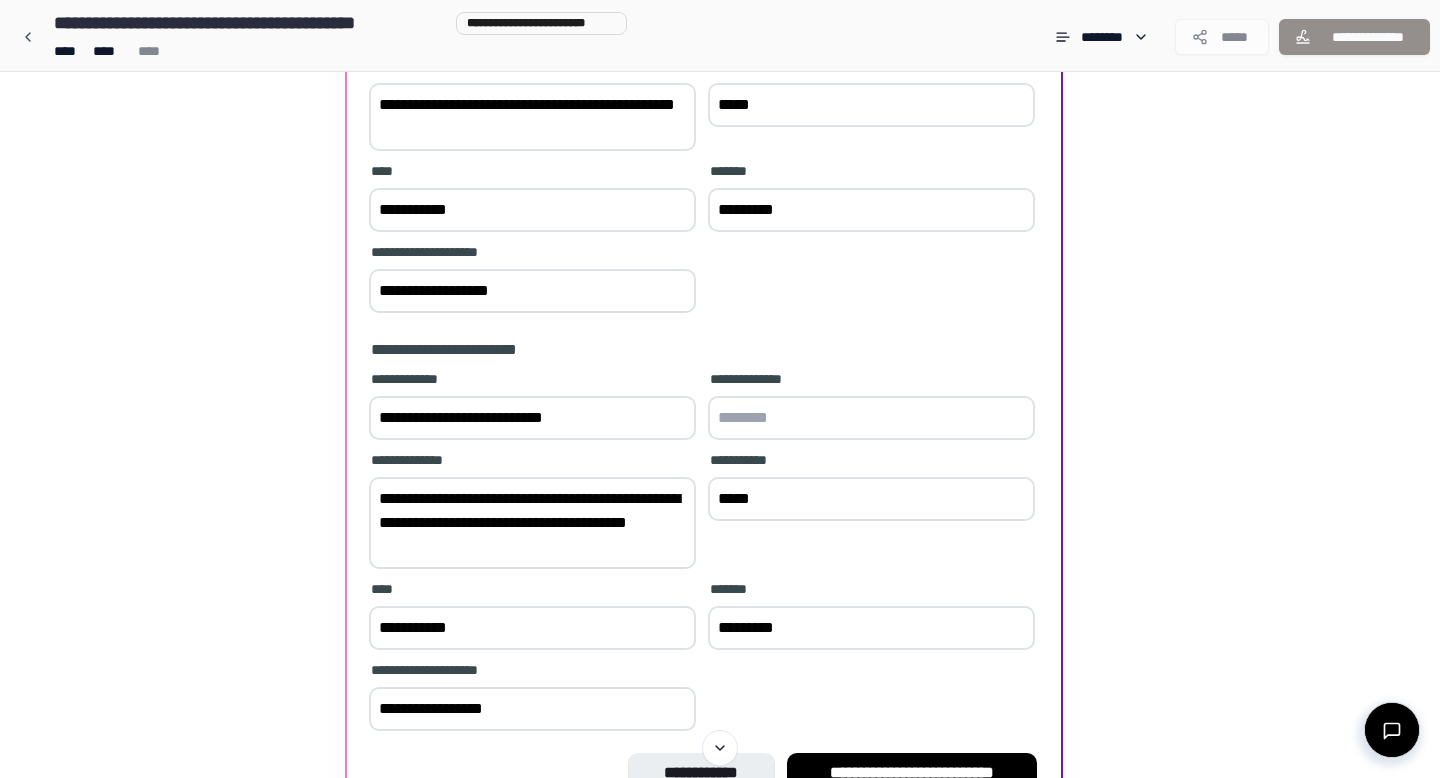 type on "**********" 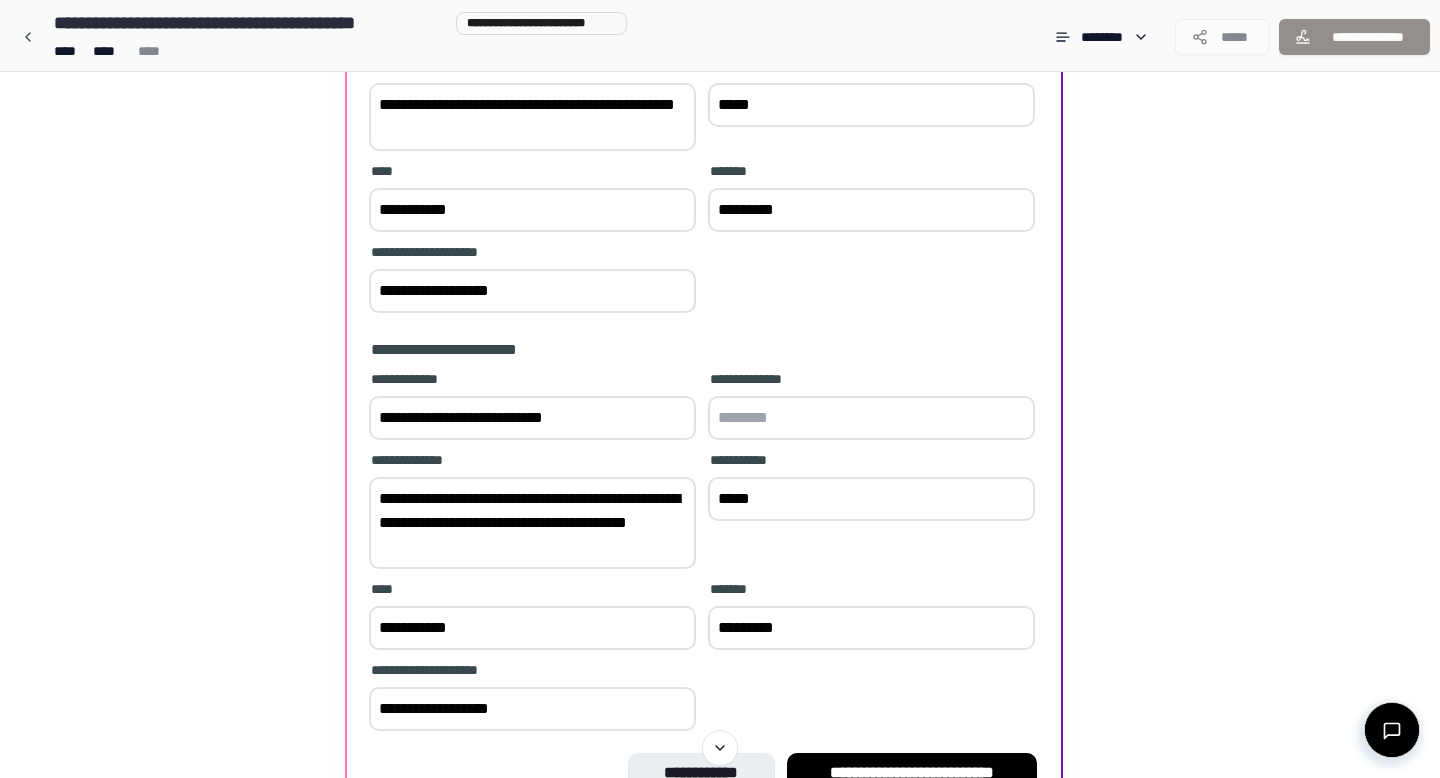 scroll, scrollTop: 511, scrollLeft: 0, axis: vertical 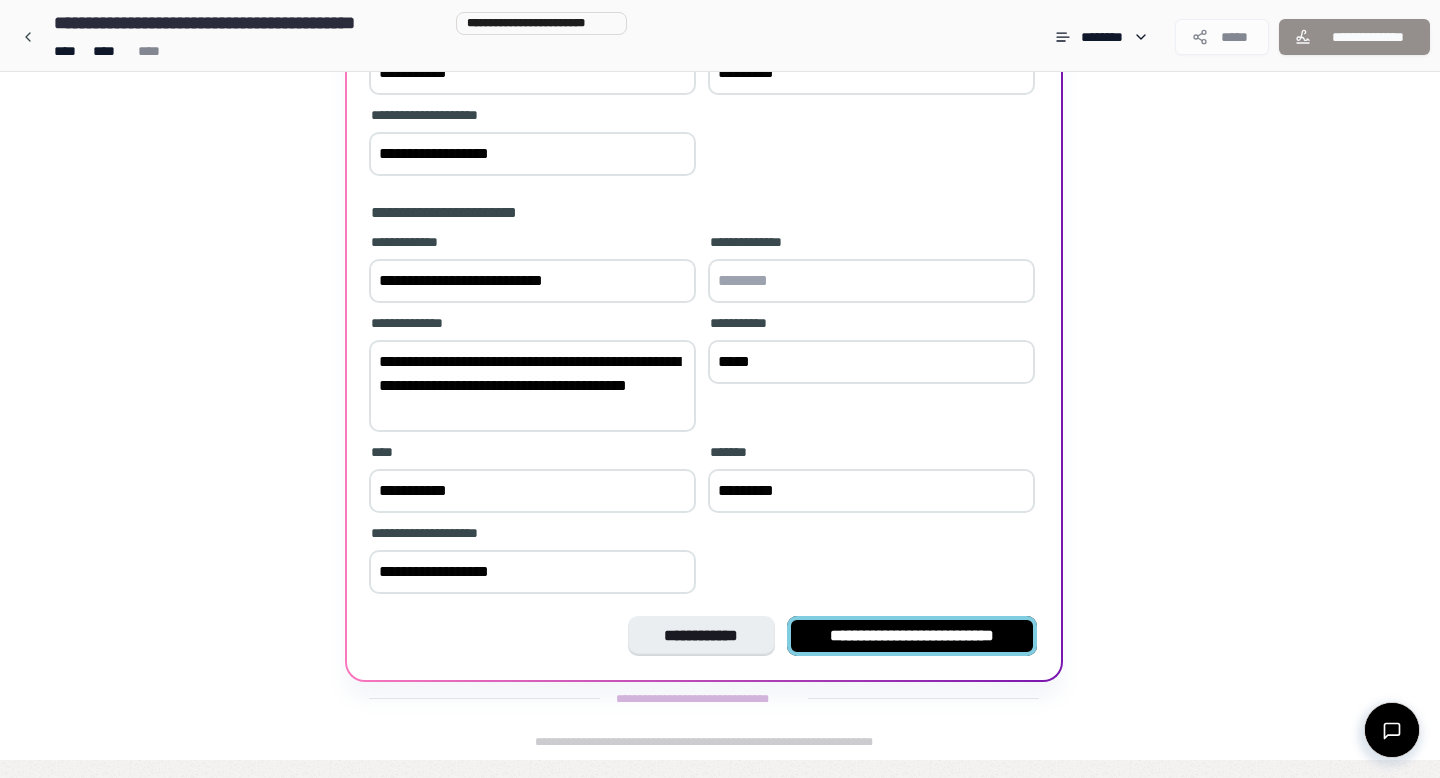 click on "**********" at bounding box center (912, 636) 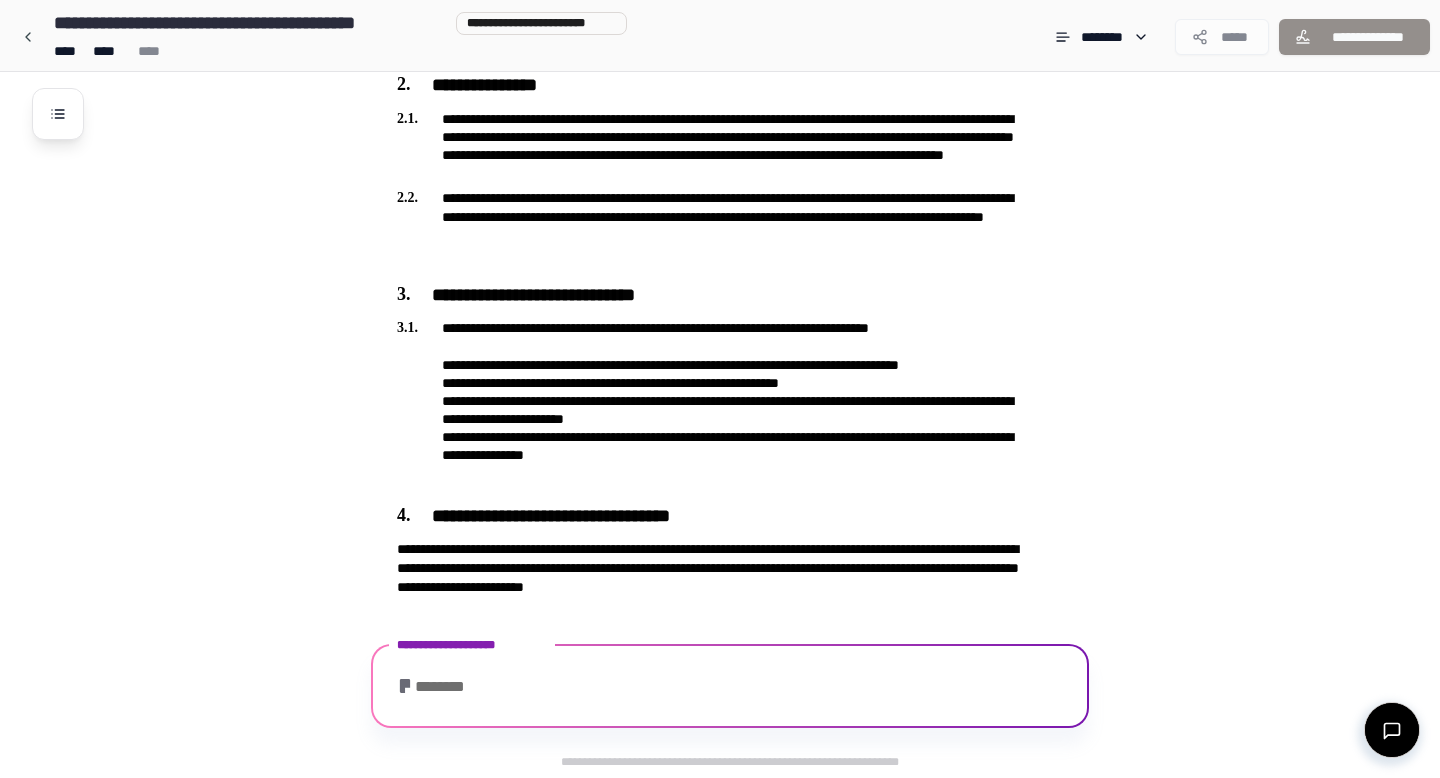 scroll, scrollTop: 804, scrollLeft: 0, axis: vertical 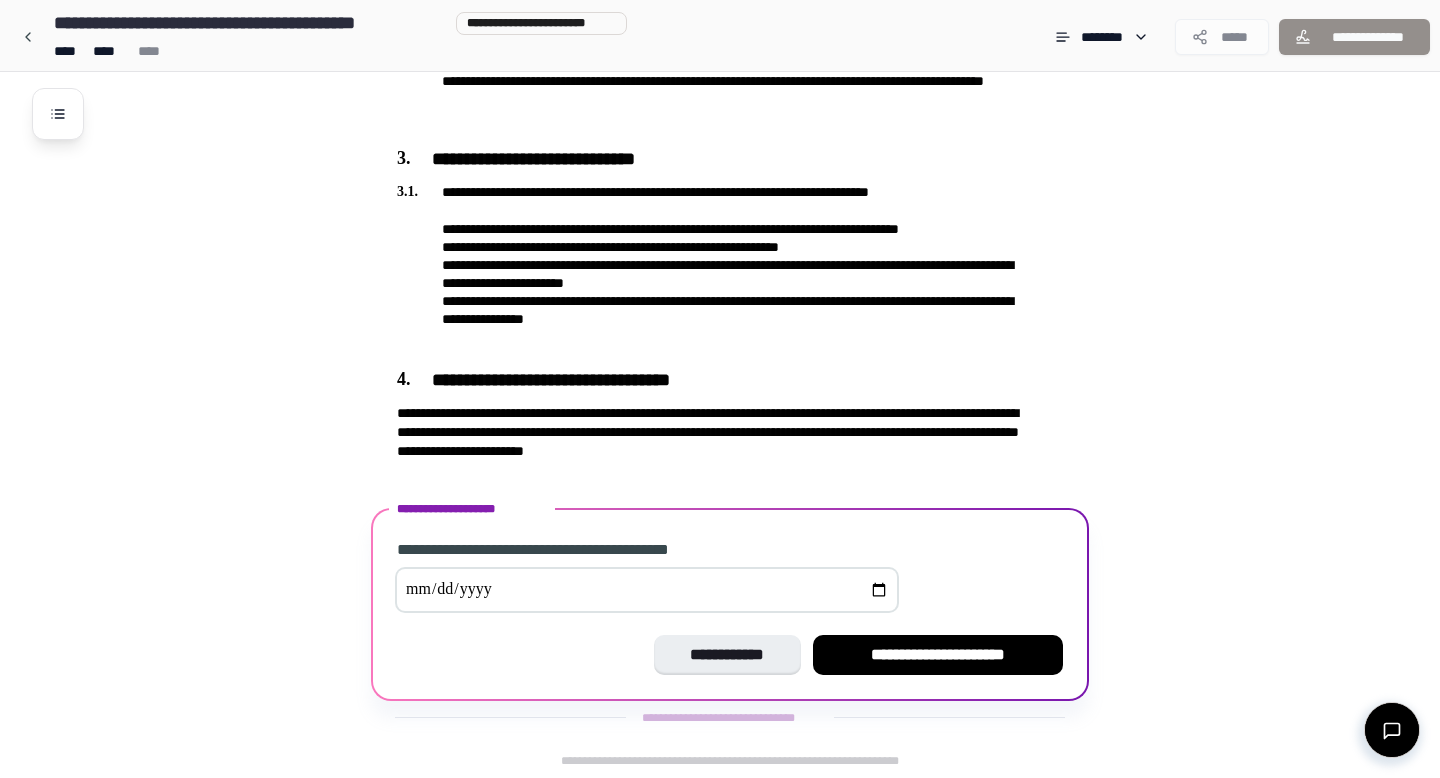click at bounding box center [647, 590] 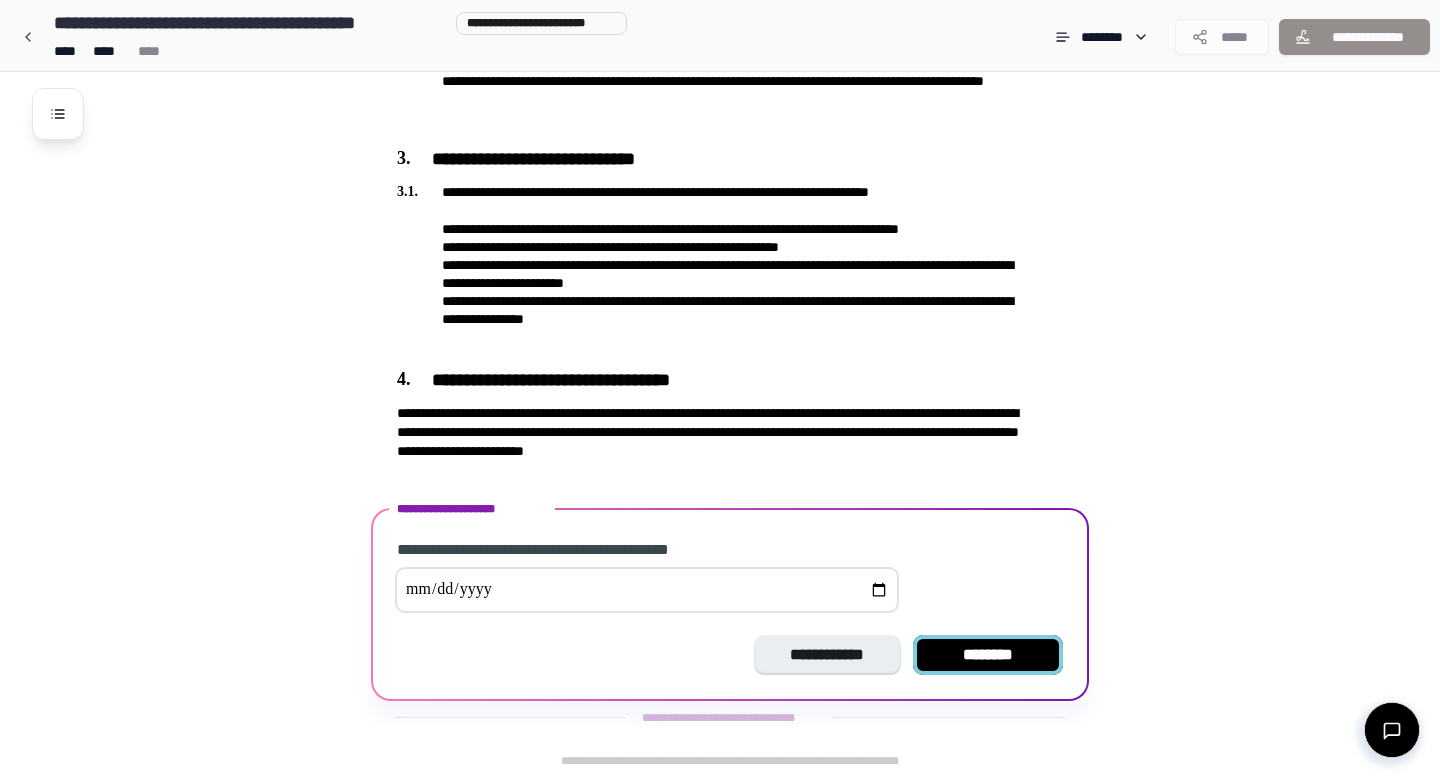 click on "********" at bounding box center (988, 655) 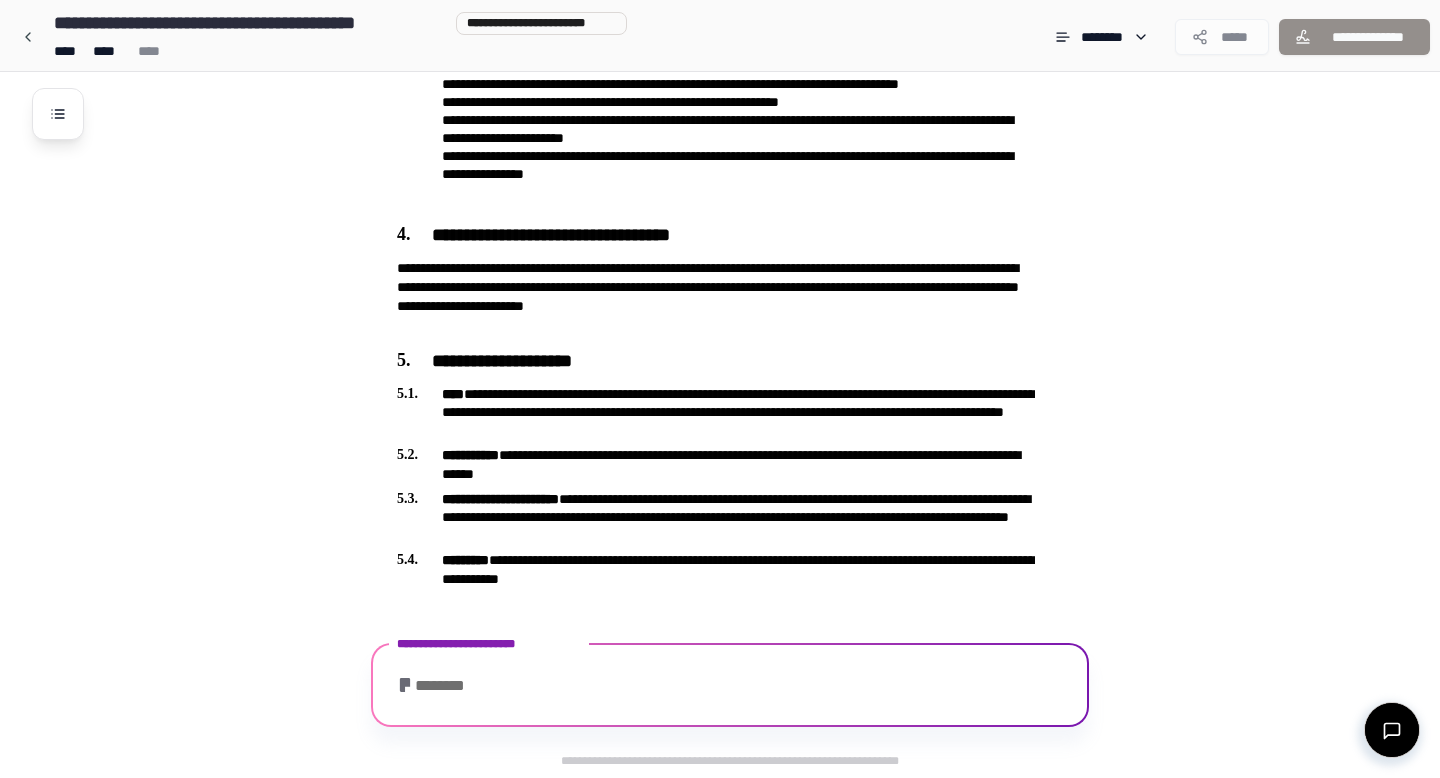 scroll, scrollTop: 1088, scrollLeft: 0, axis: vertical 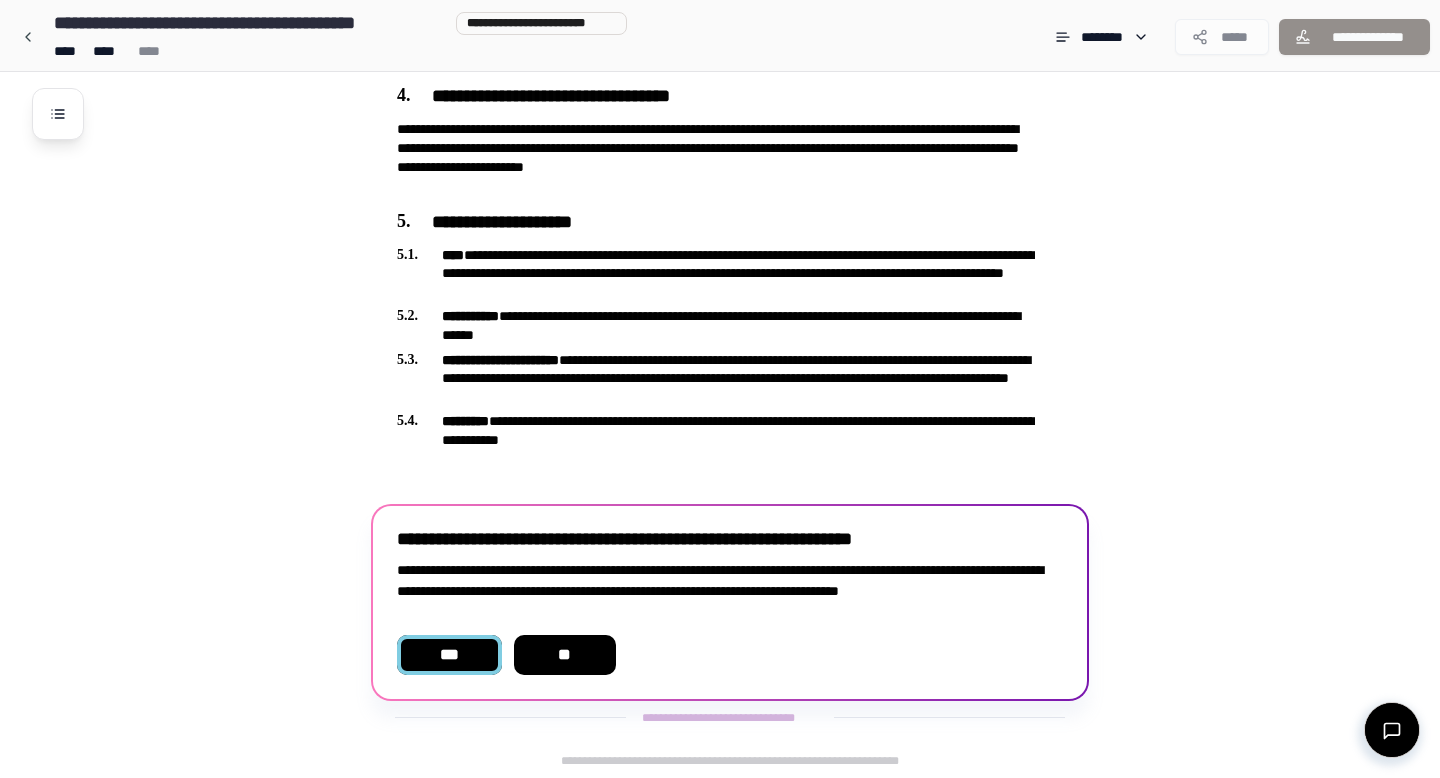 click on "***" at bounding box center (449, 655) 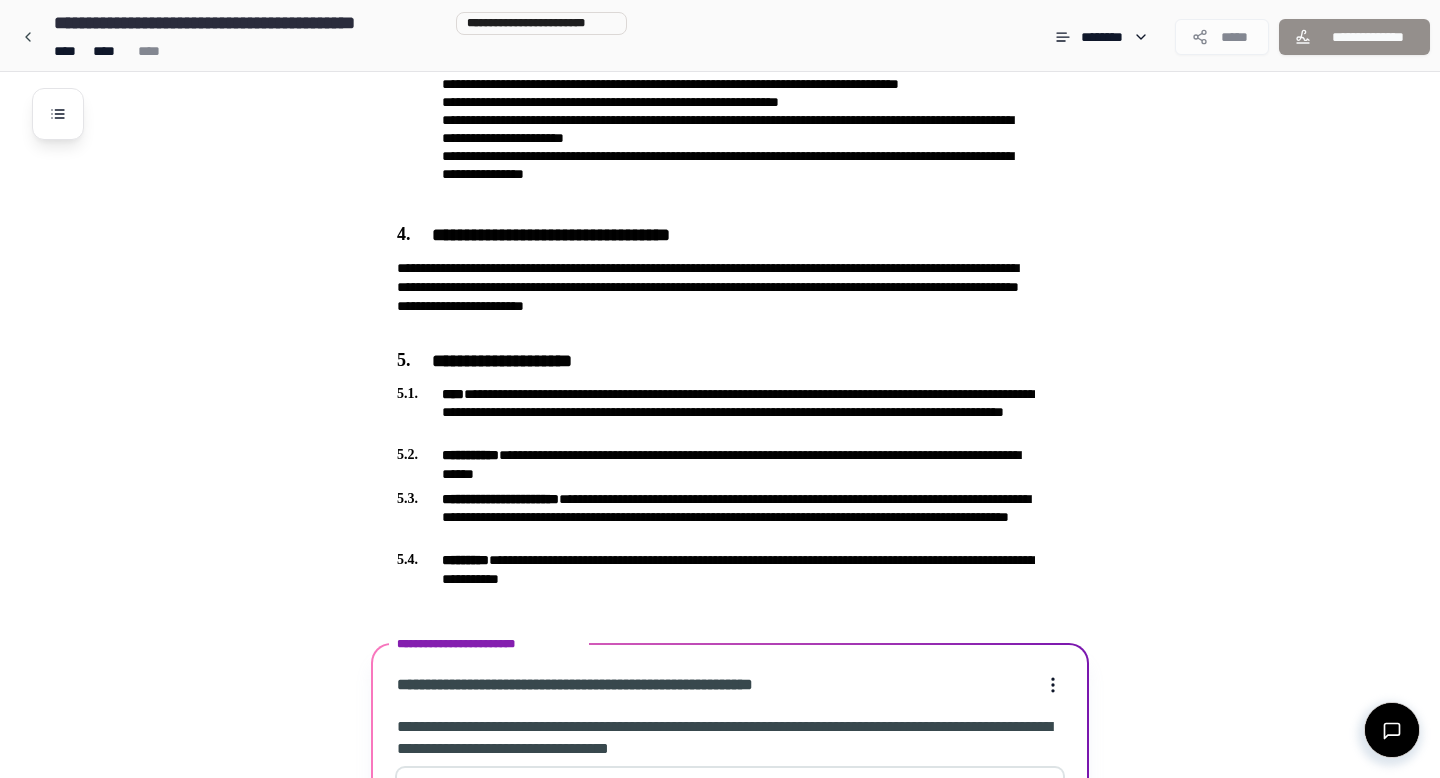 scroll, scrollTop: 1269, scrollLeft: 0, axis: vertical 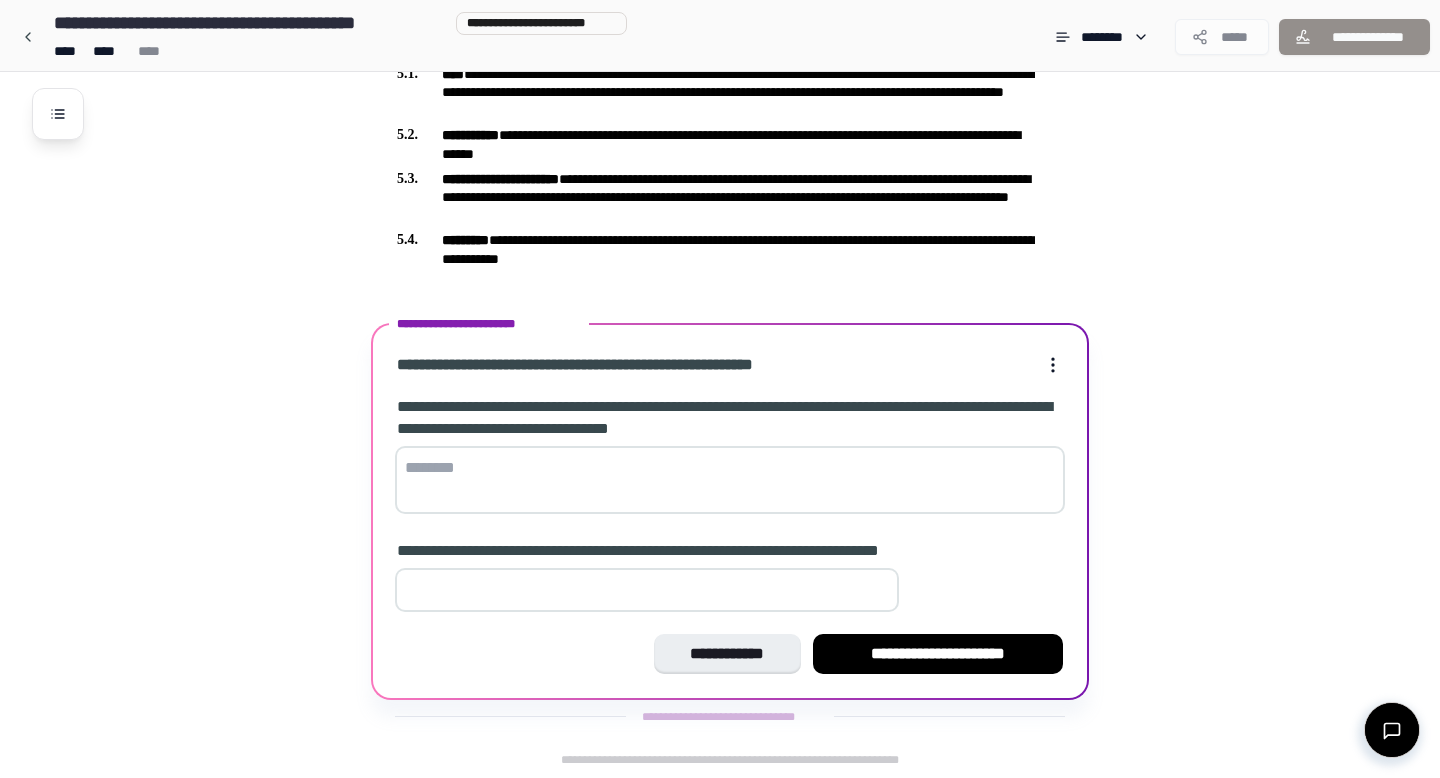 click at bounding box center (730, 480) 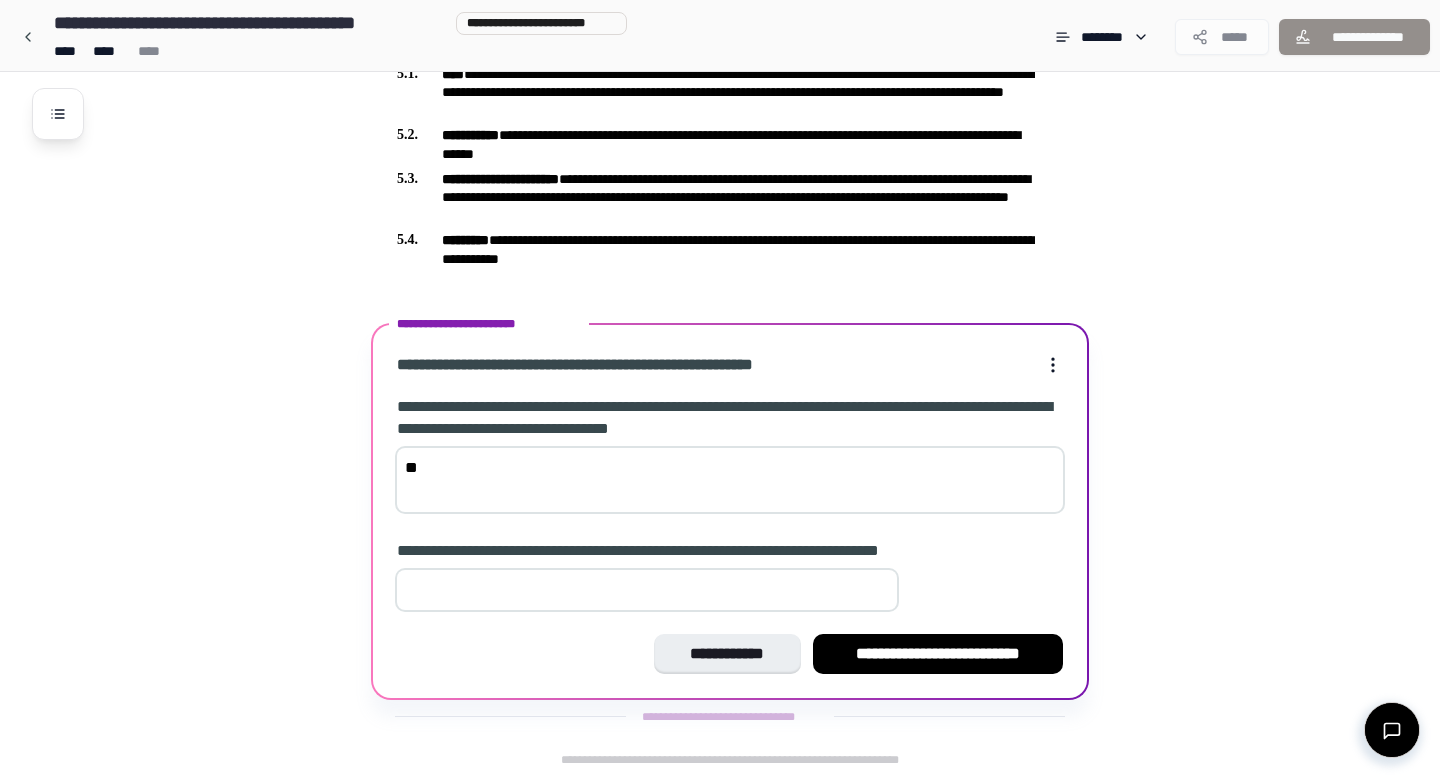 type on "*" 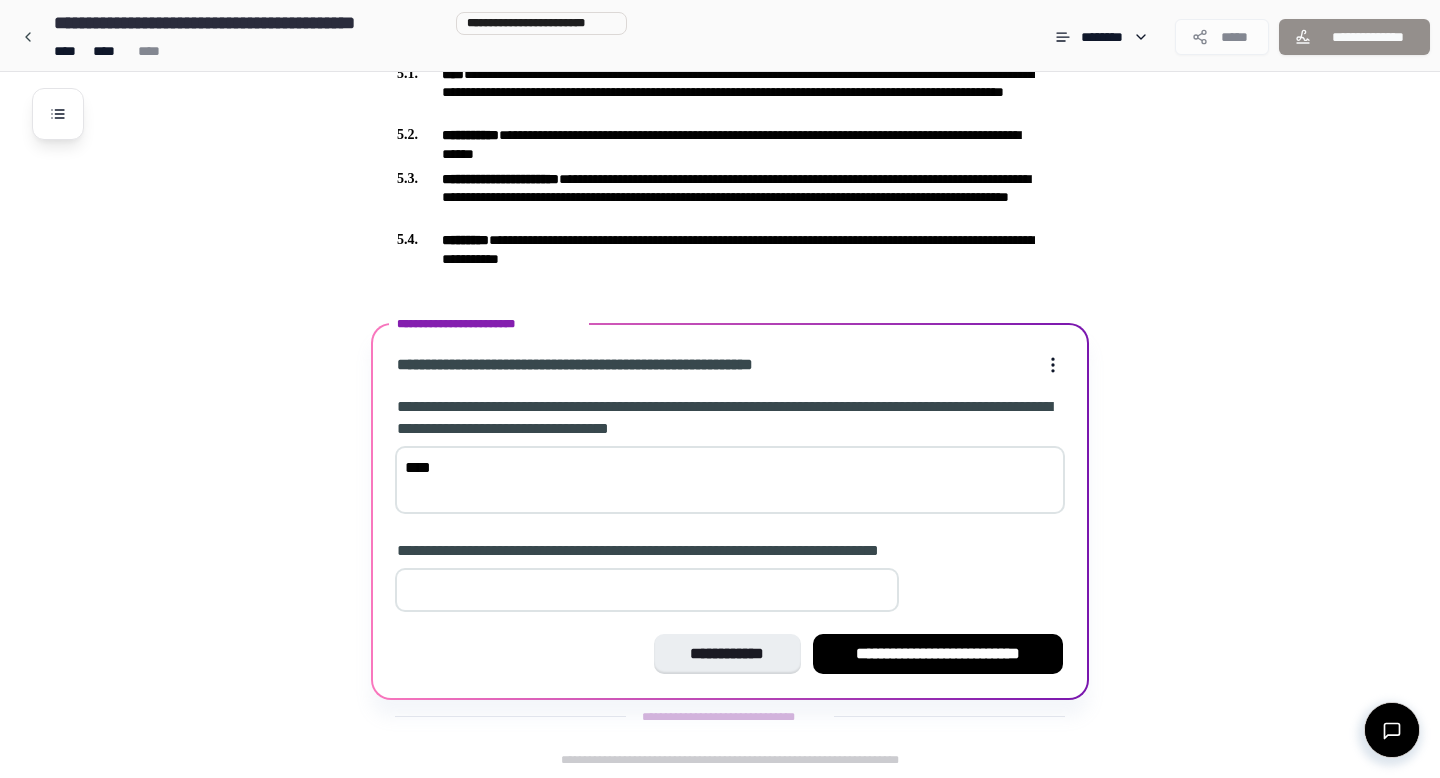 type on "****" 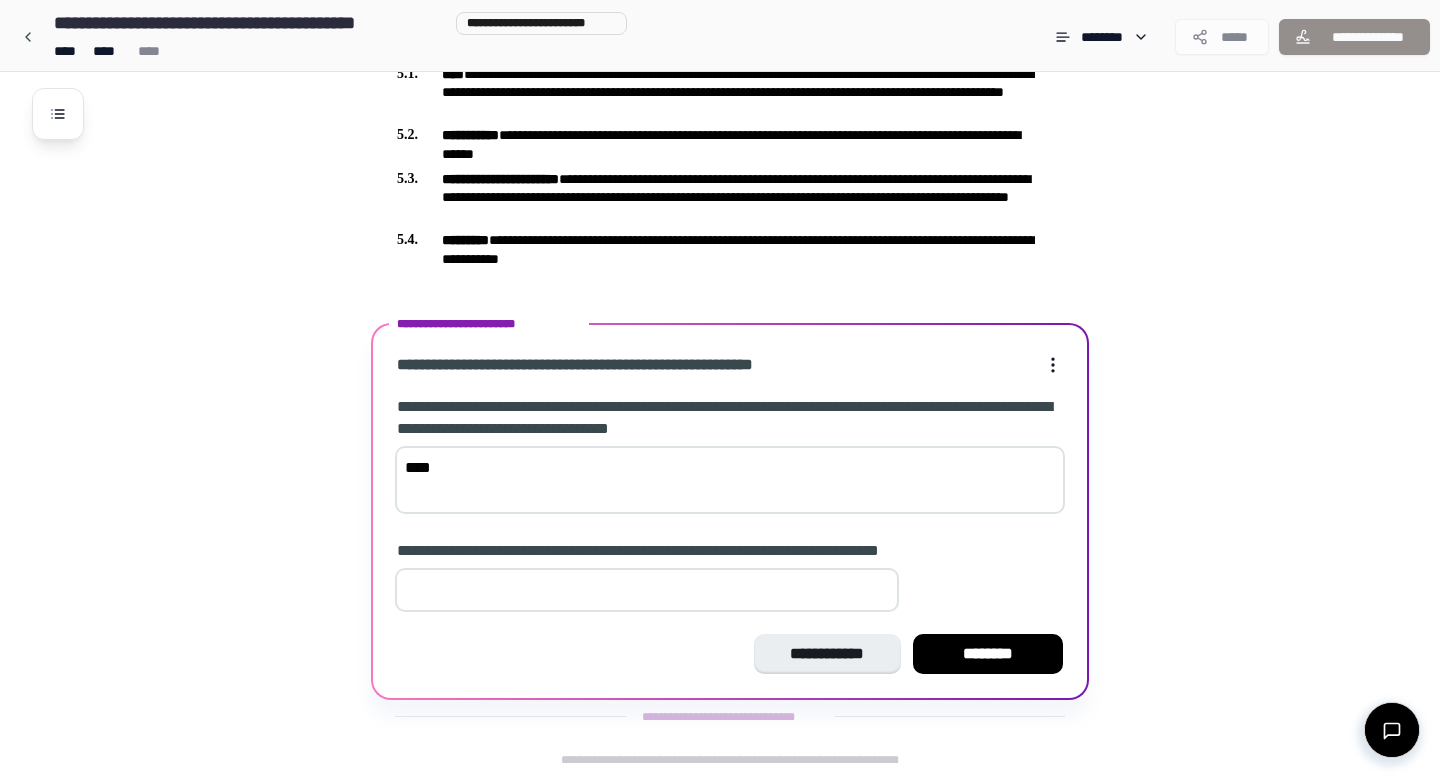 type on "*" 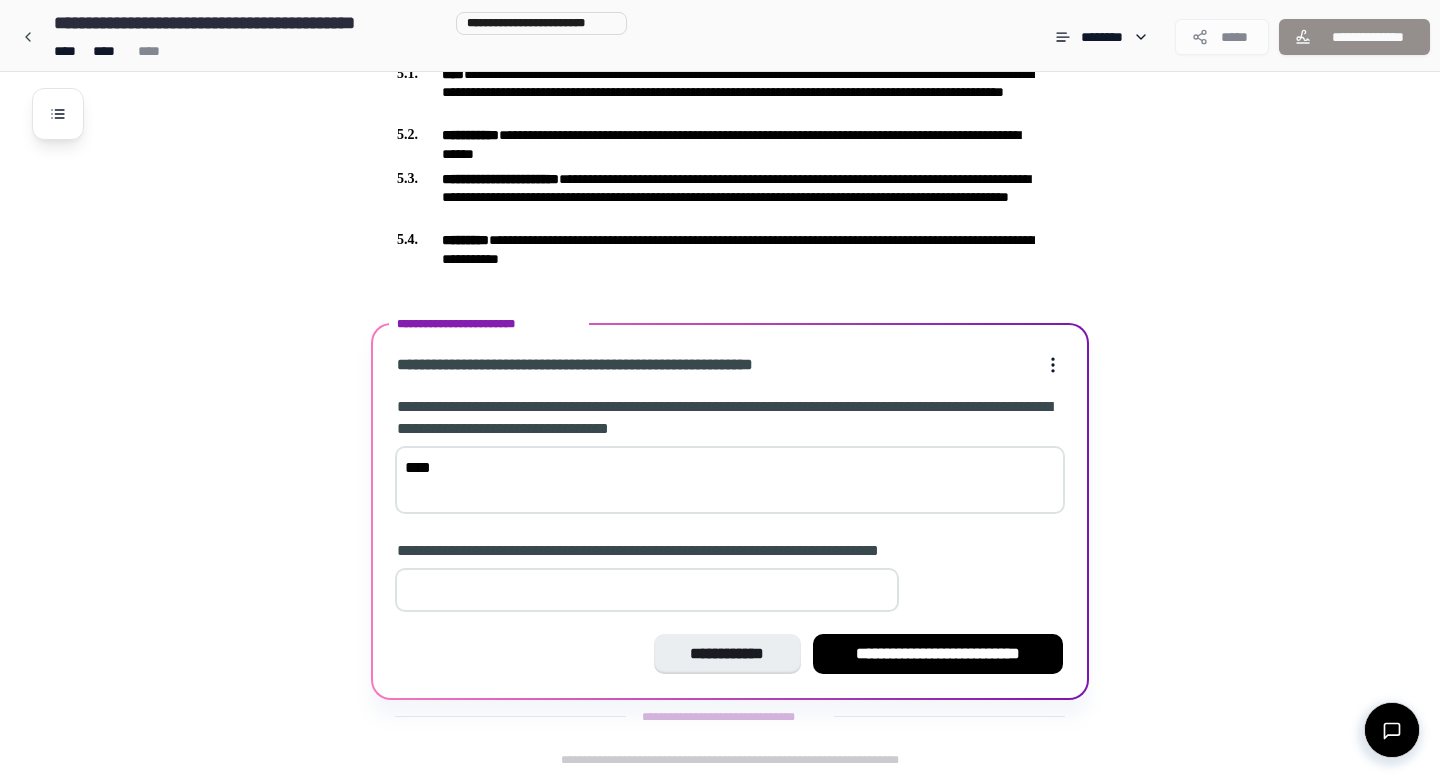 type on "*" 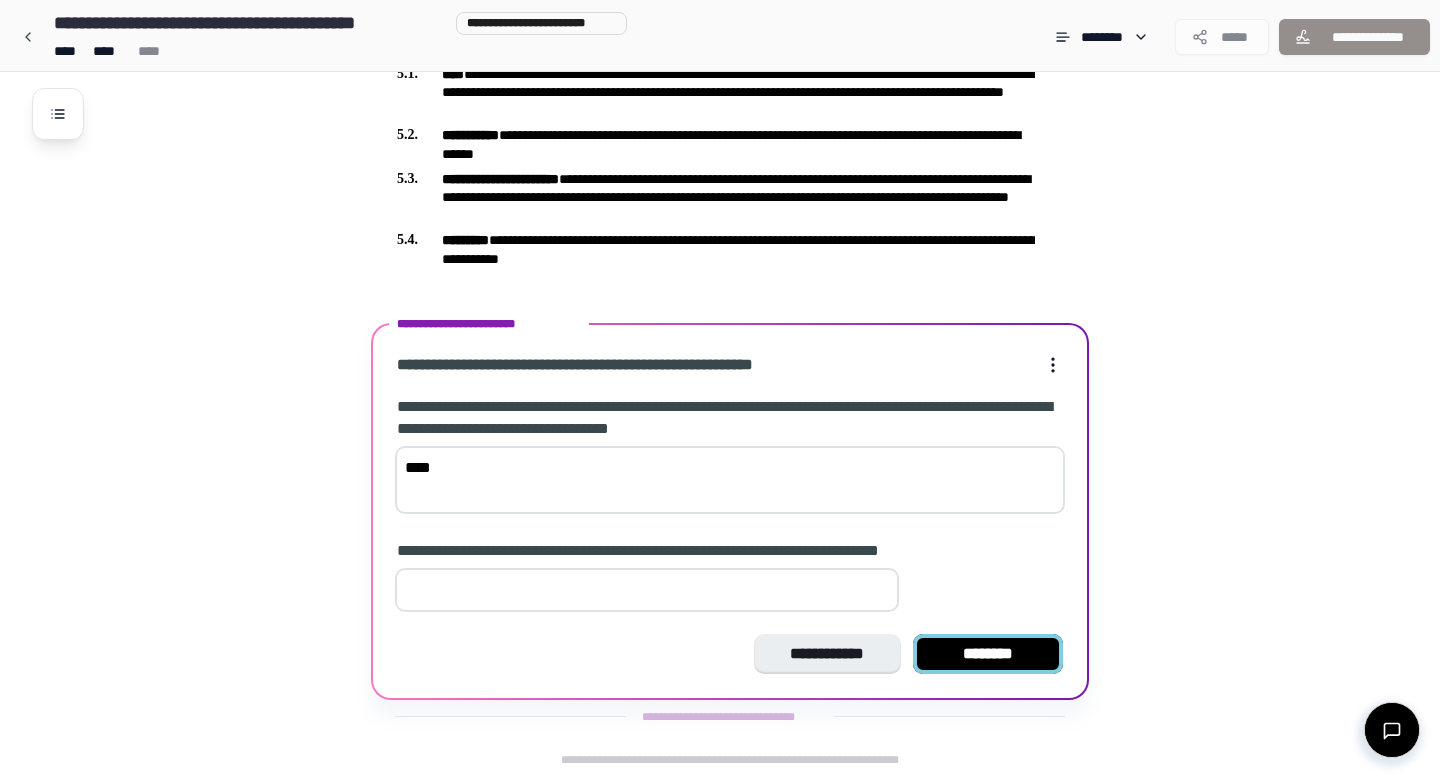 click on "********" at bounding box center (988, 654) 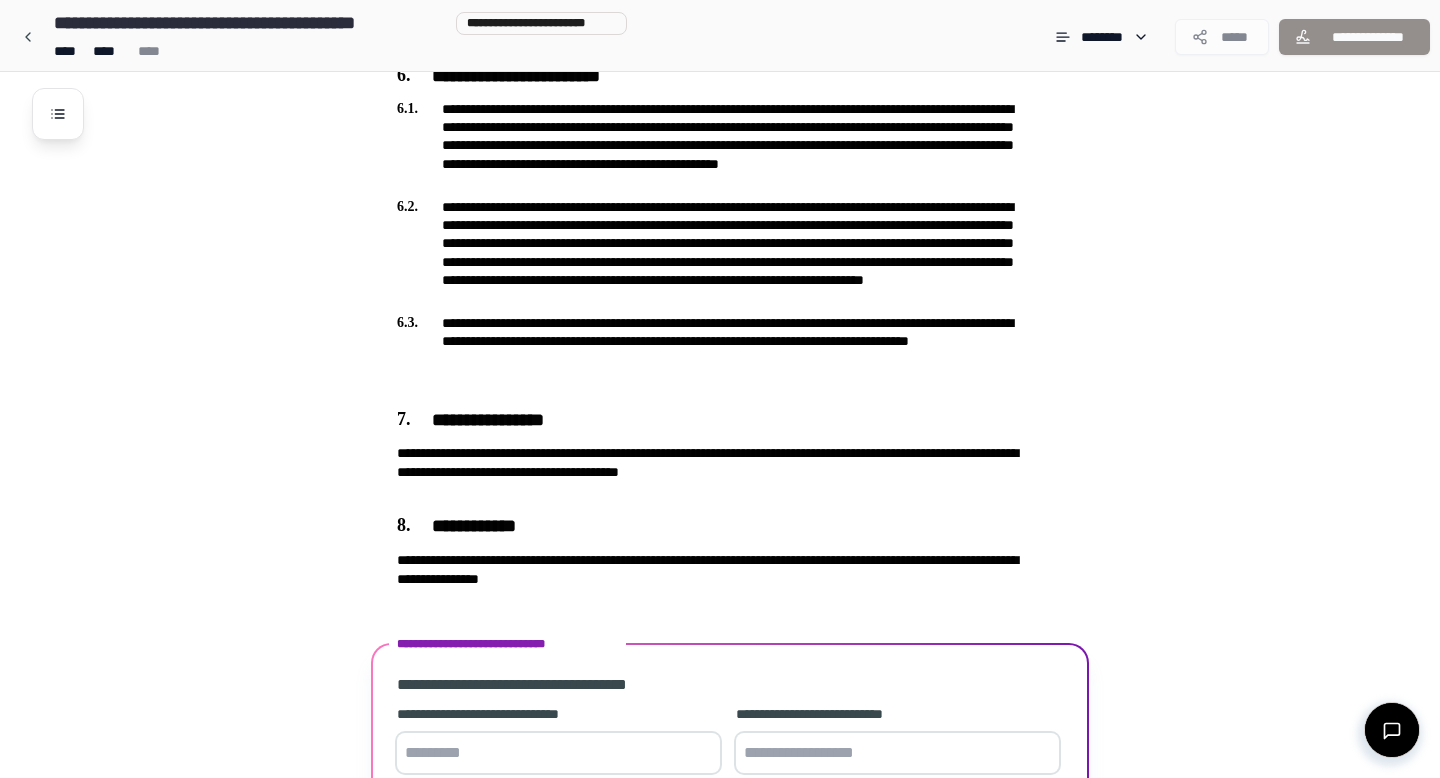 scroll, scrollTop: 1675, scrollLeft: 0, axis: vertical 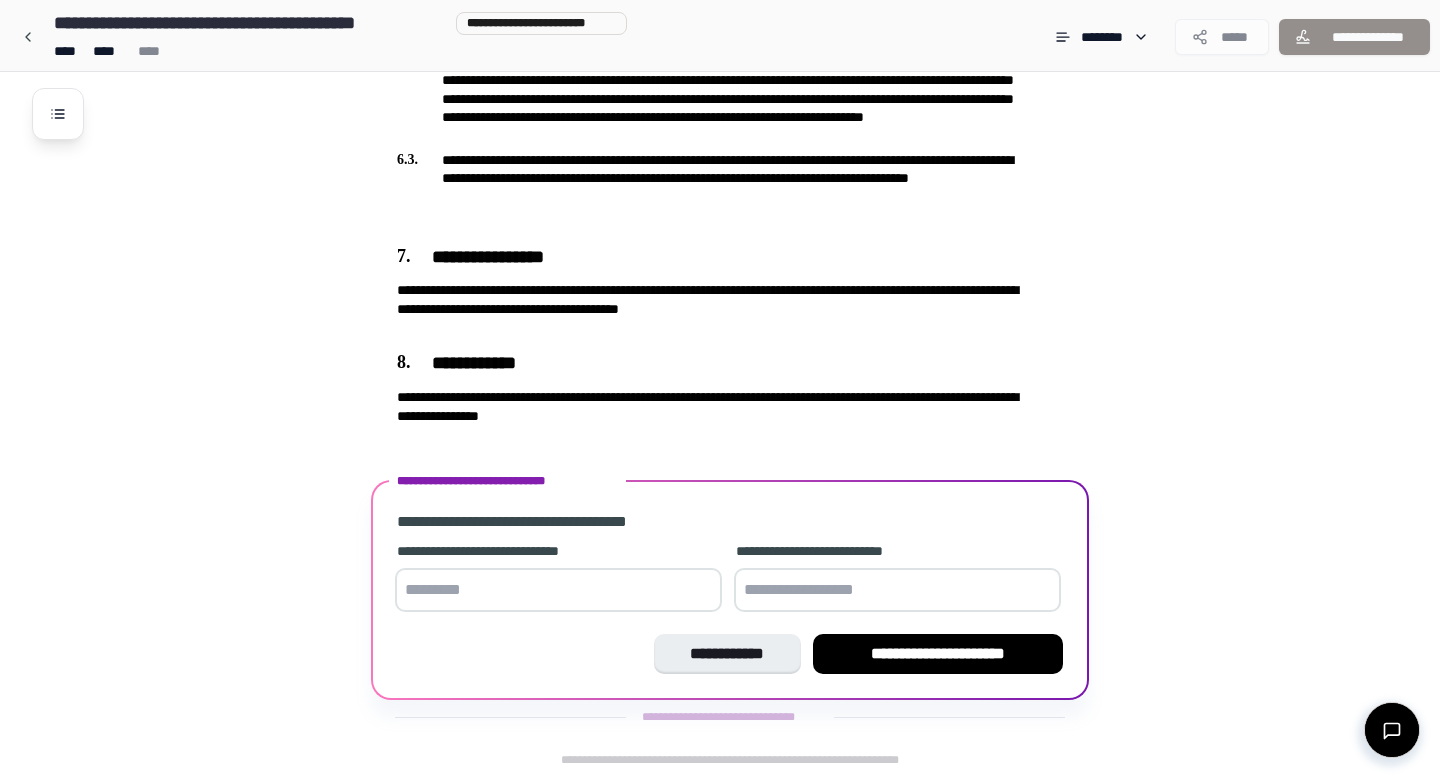 click at bounding box center [558, 590] 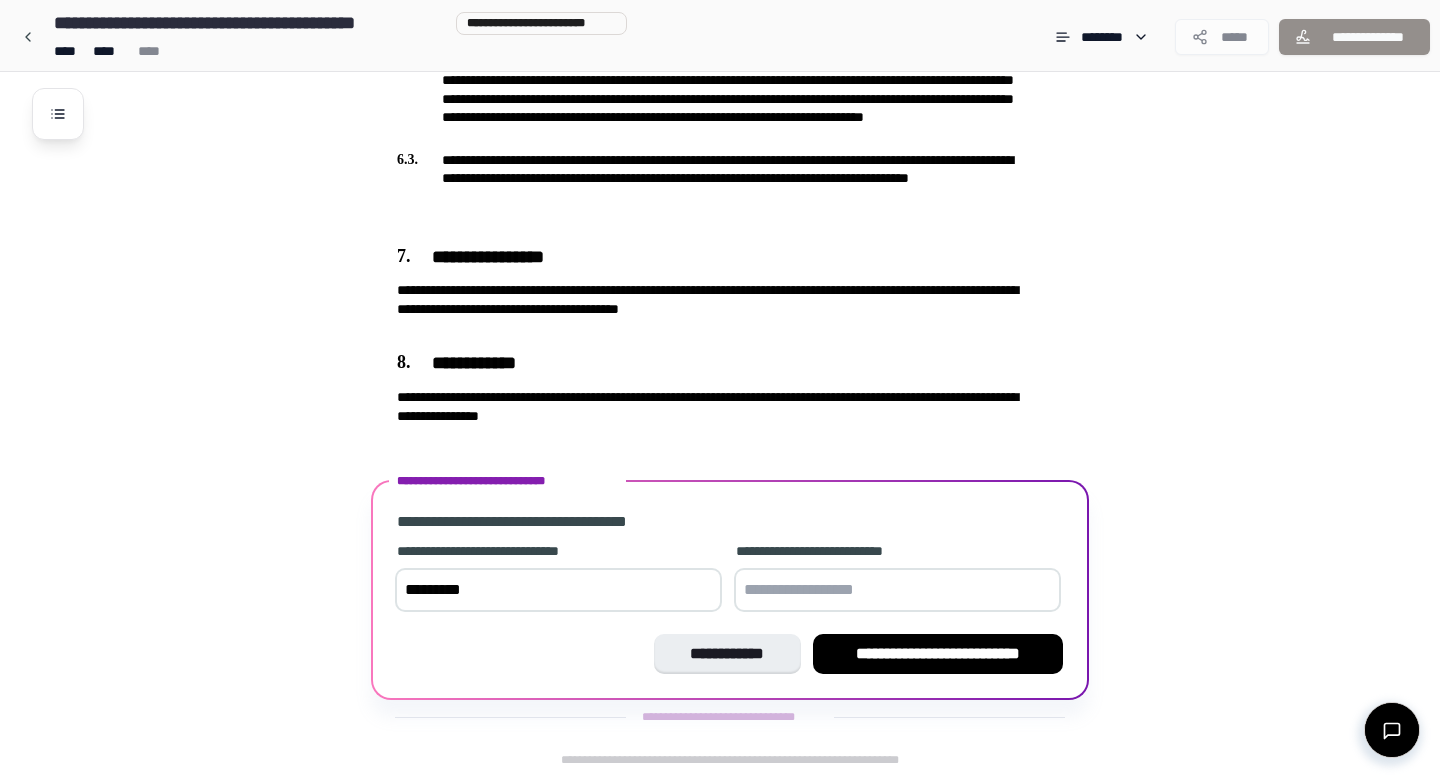 type on "*********" 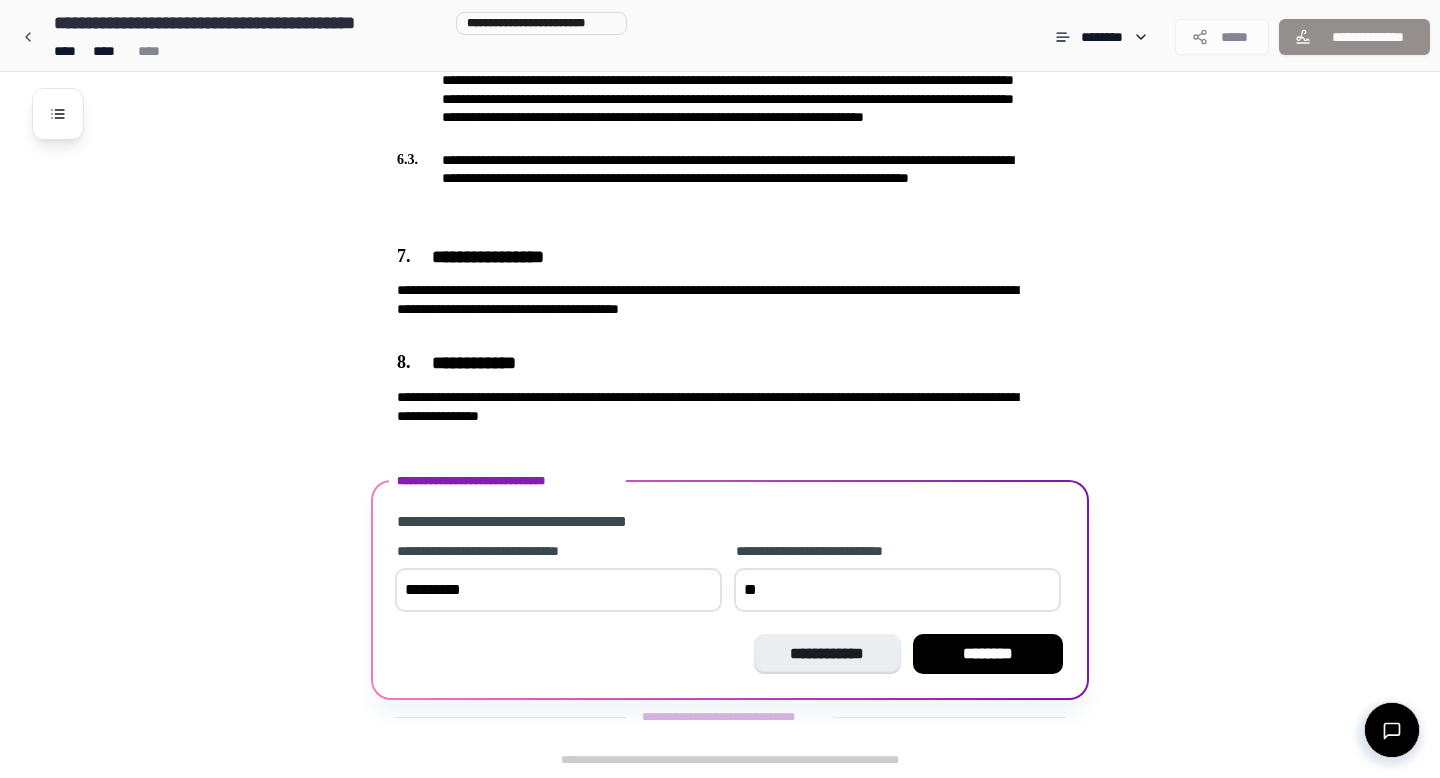 type on "*" 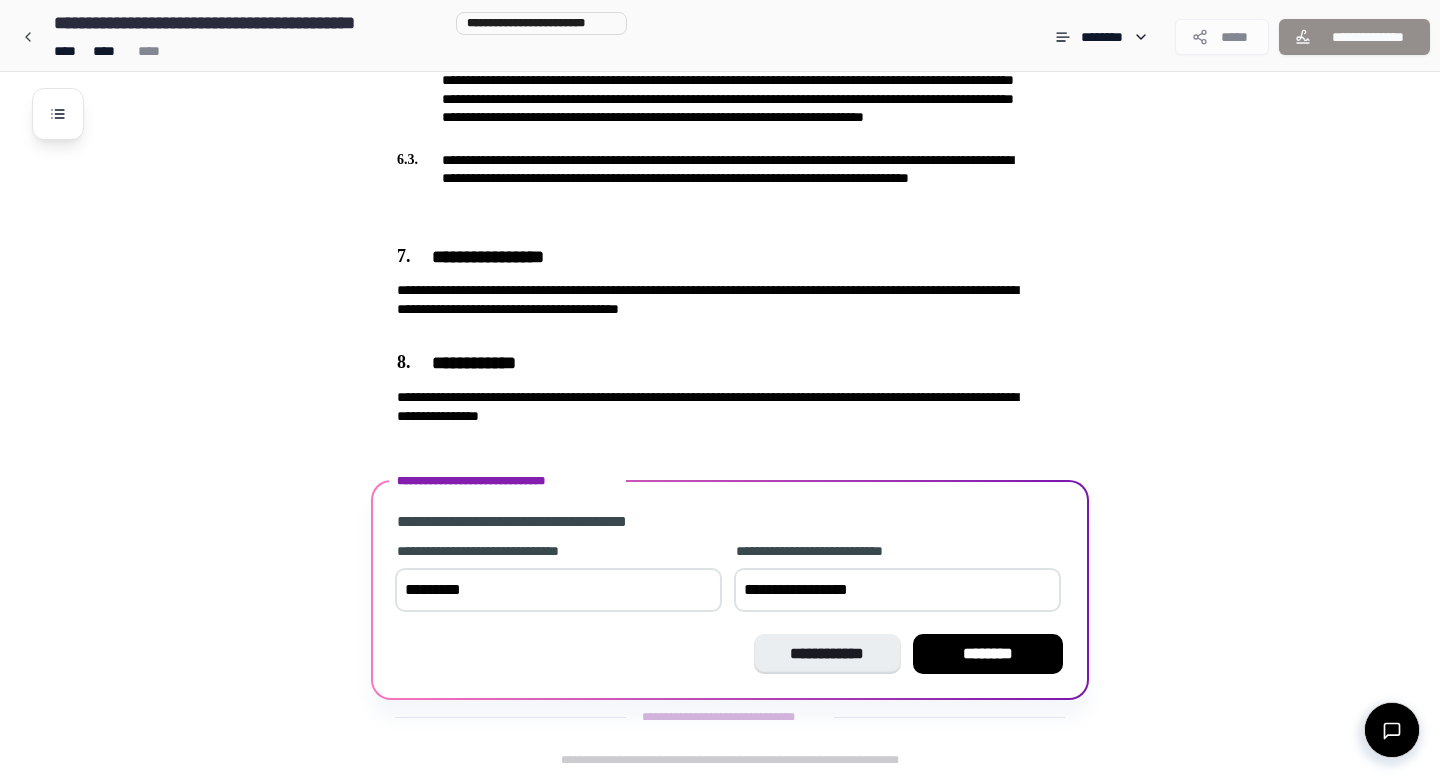 type on "**********" 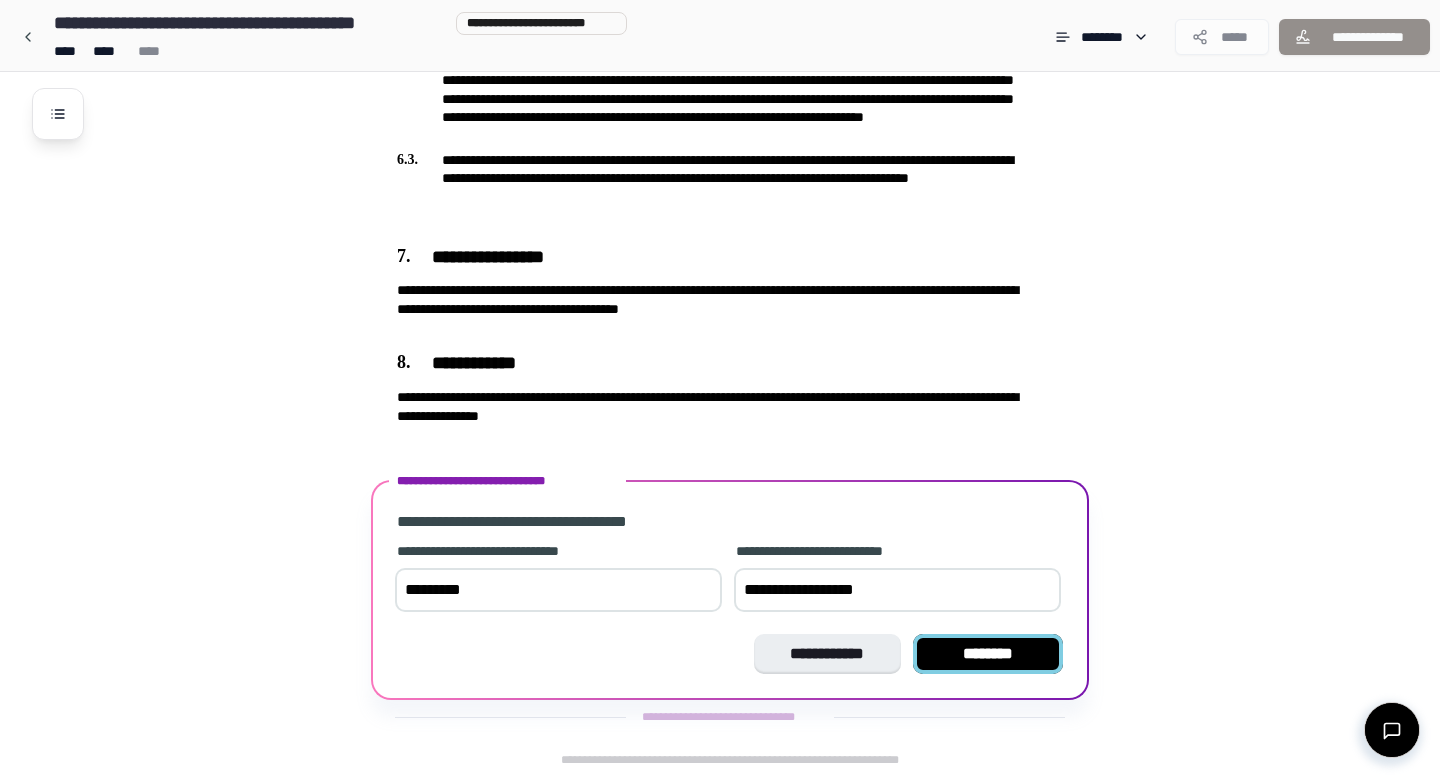 click on "********" at bounding box center [988, 654] 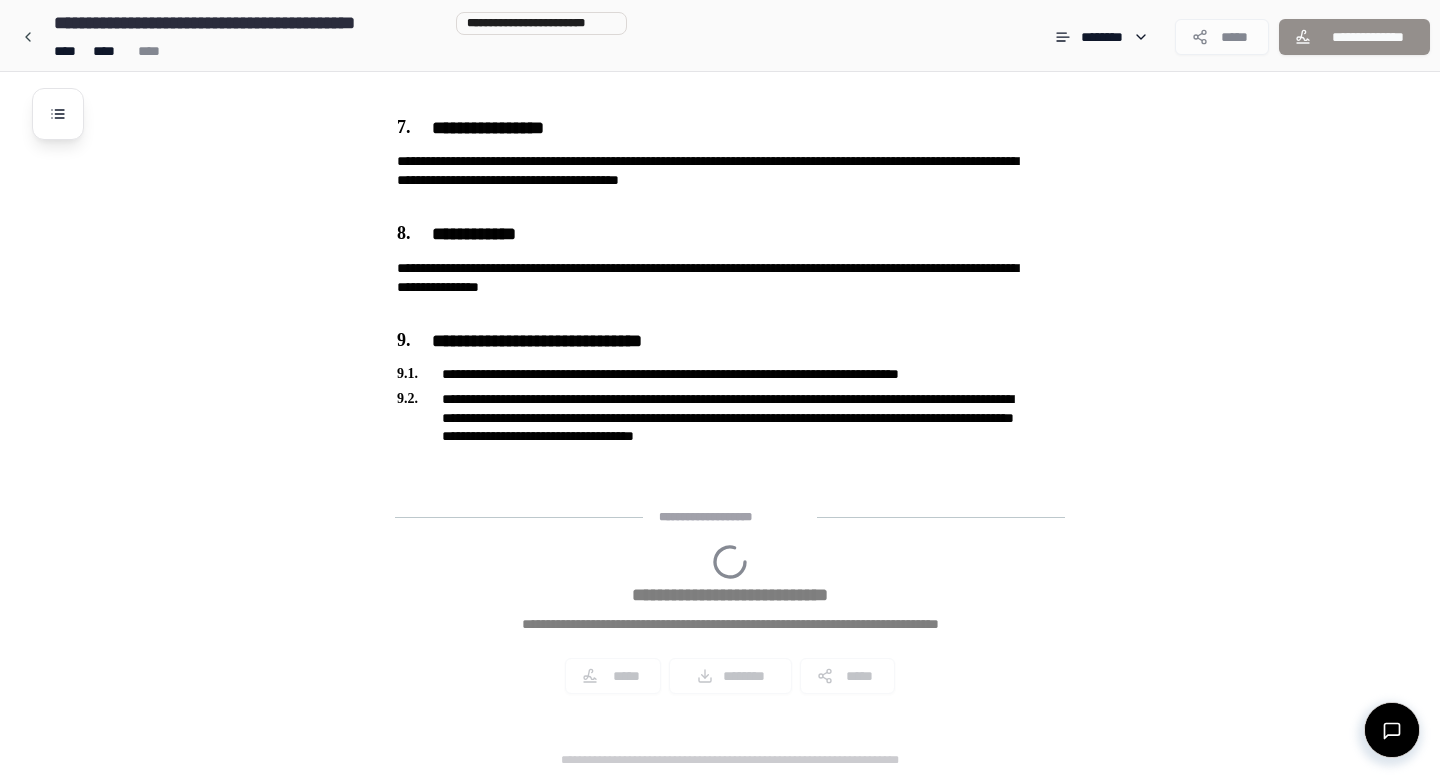 scroll, scrollTop: 1938, scrollLeft: 0, axis: vertical 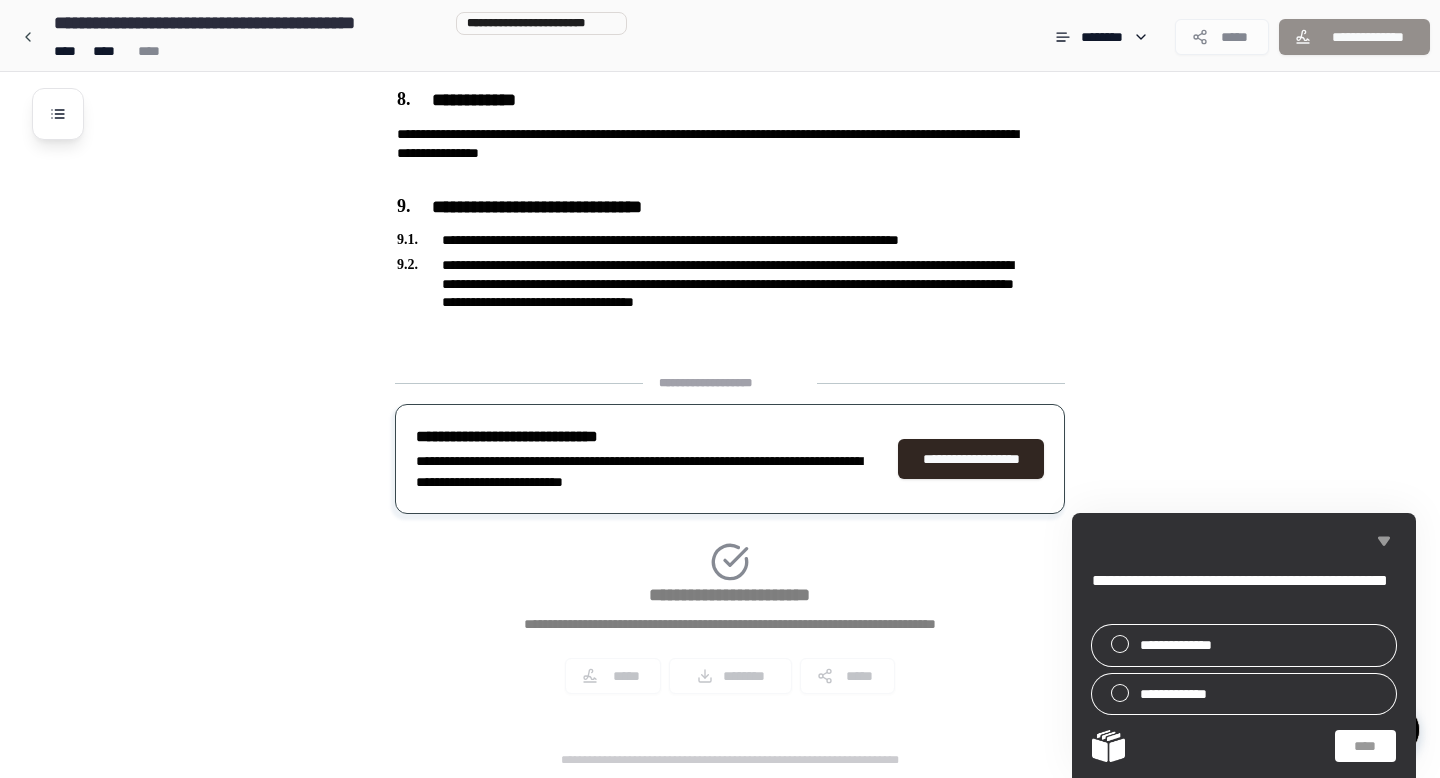 click 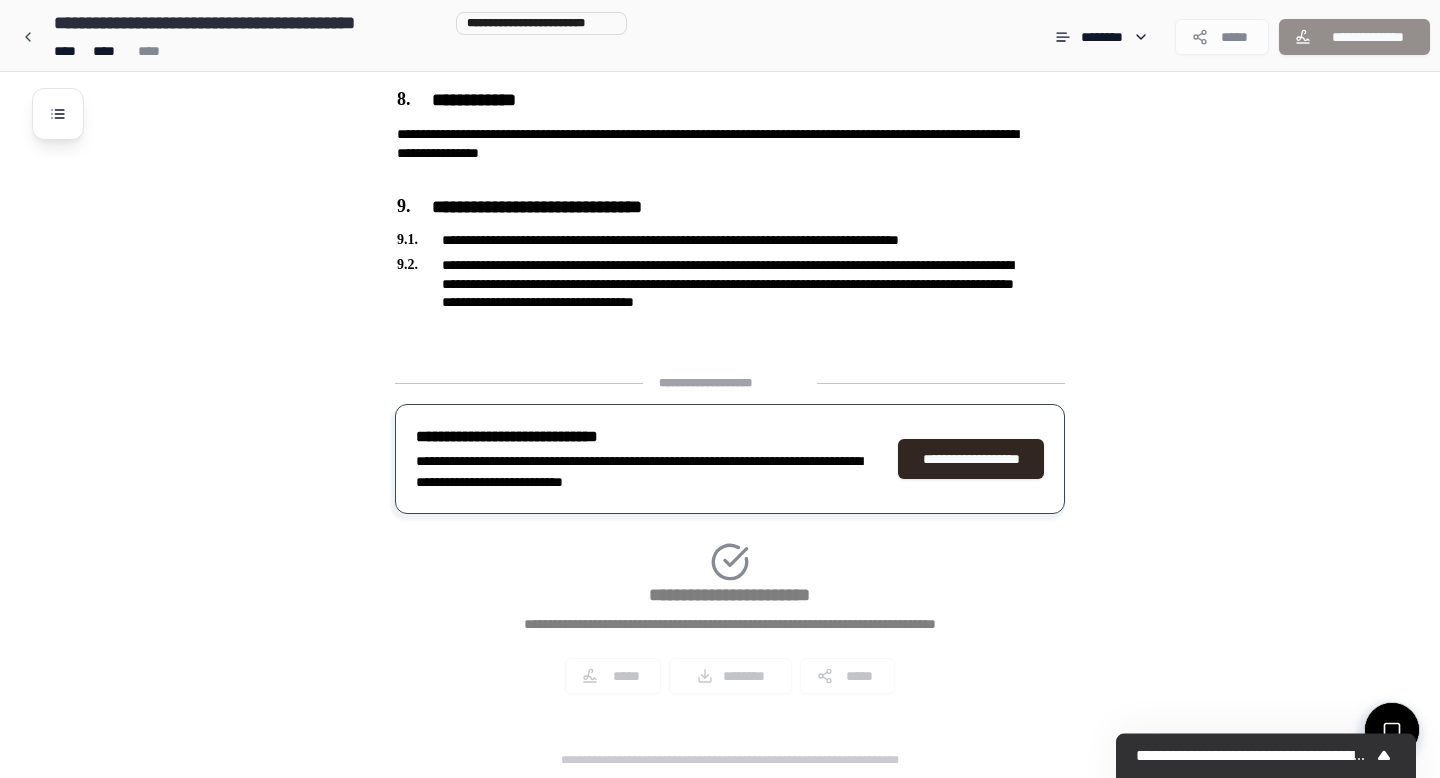 click on "**********" at bounding box center [730, 542] 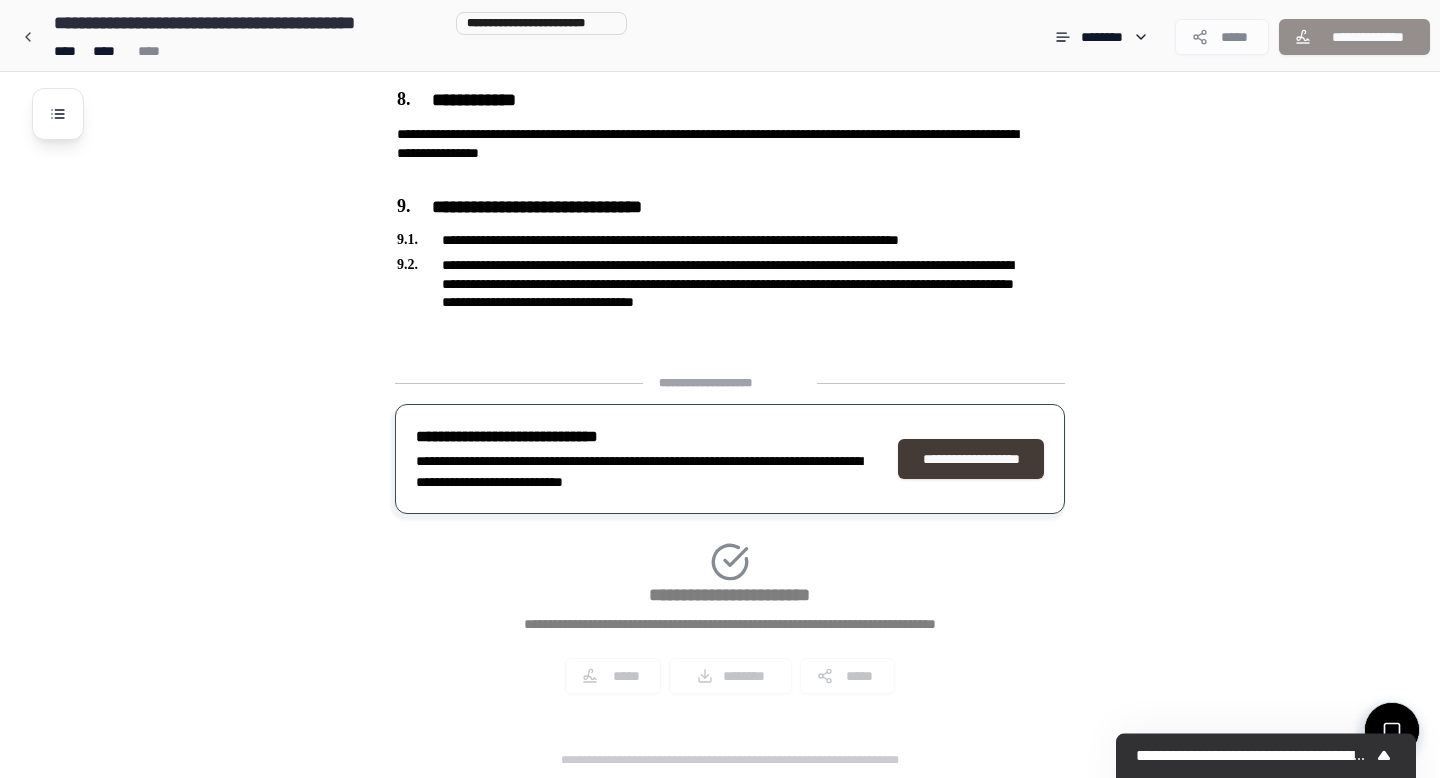 click on "**********" at bounding box center (971, 459) 